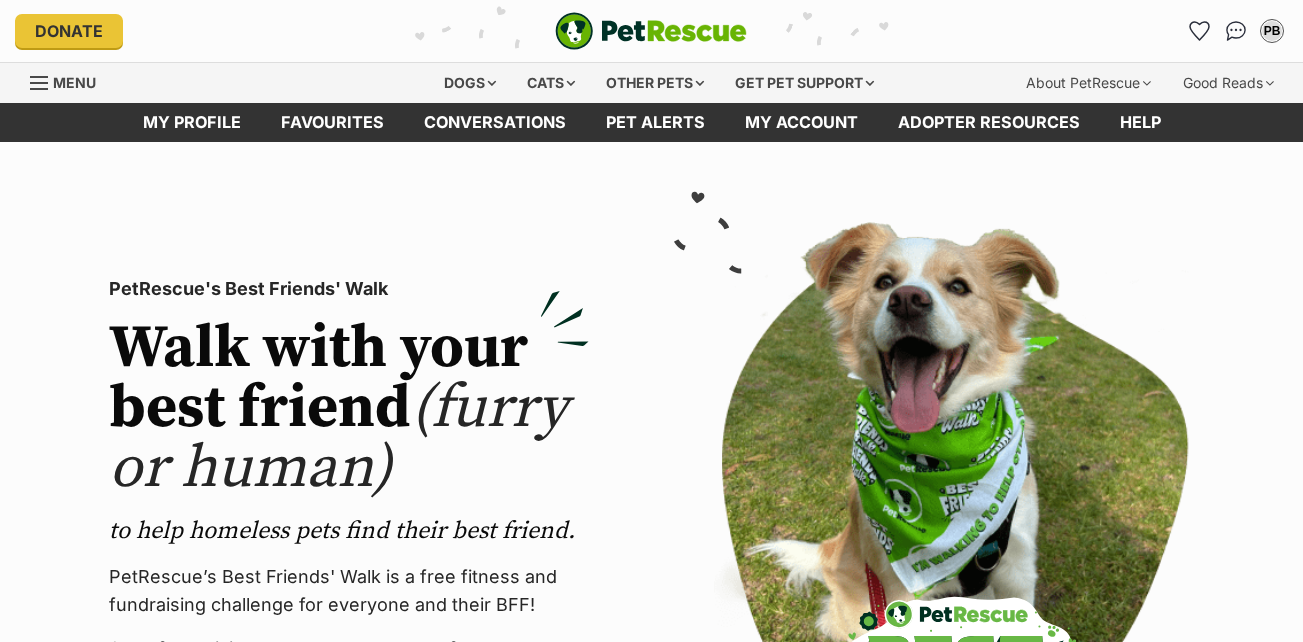scroll, scrollTop: 0, scrollLeft: 0, axis: both 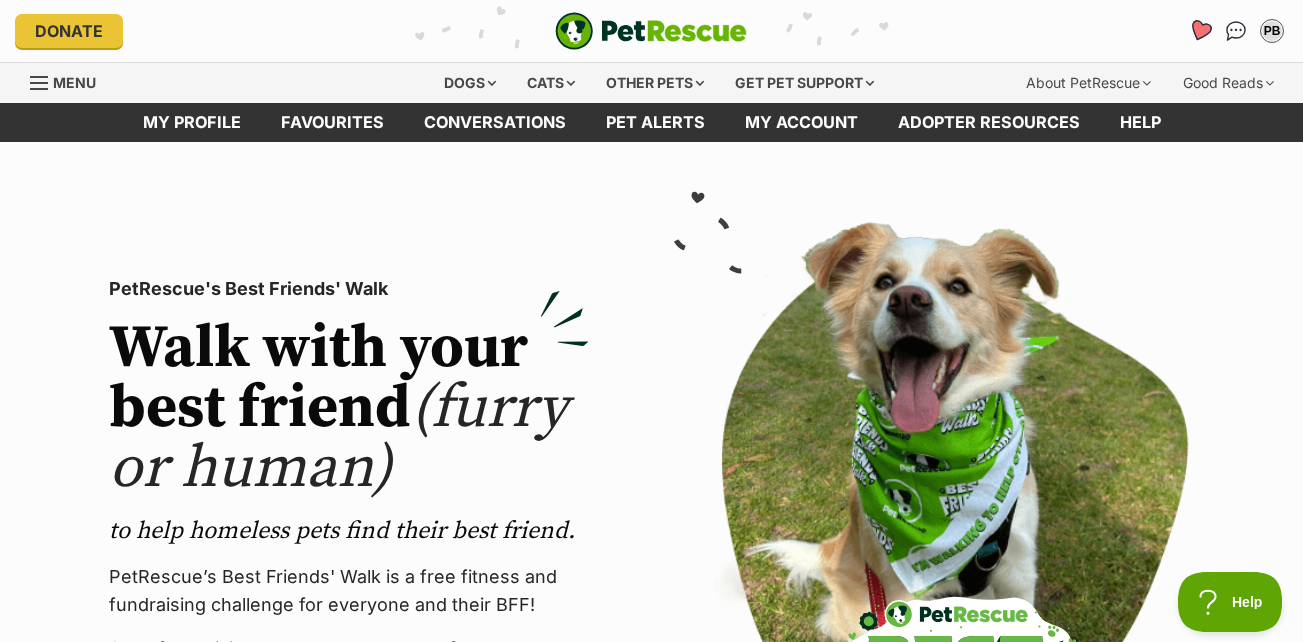 click at bounding box center [1199, 30] 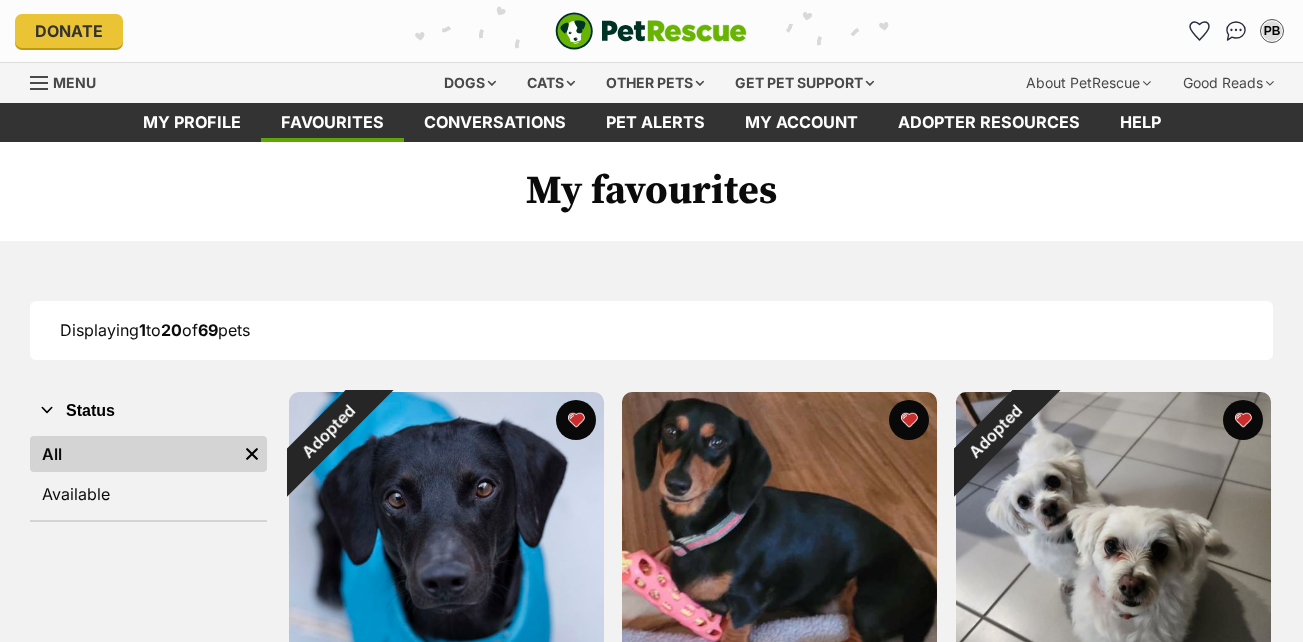 scroll, scrollTop: 0, scrollLeft: 0, axis: both 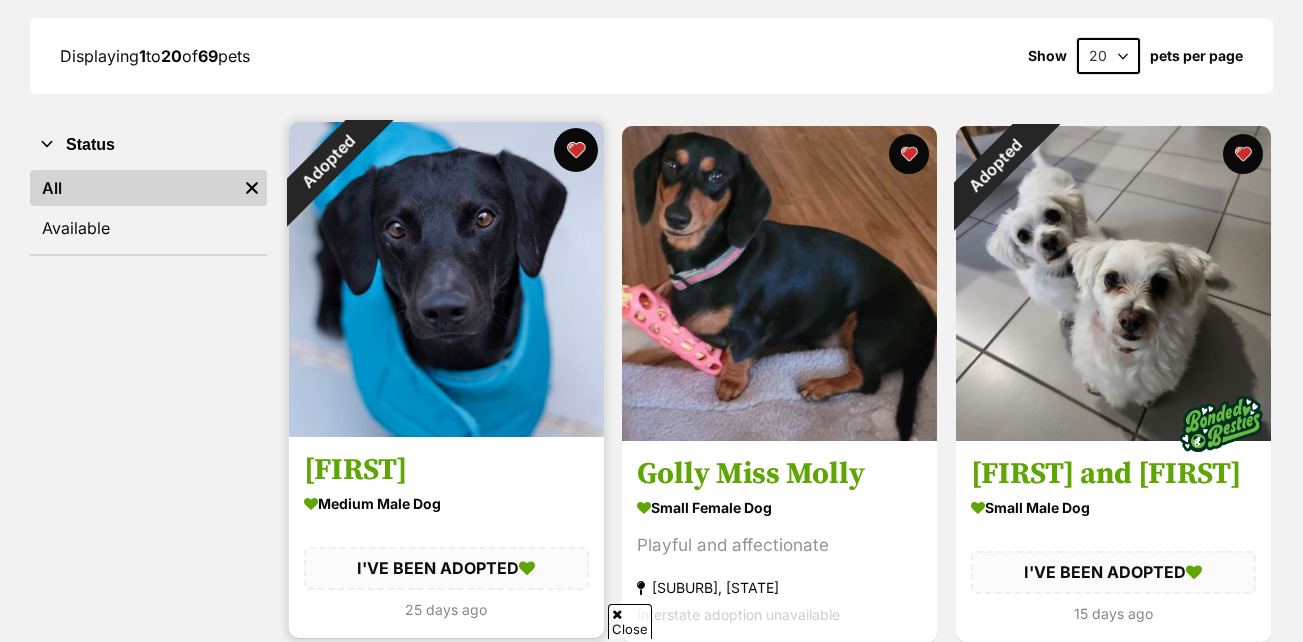 click at bounding box center (575, 150) 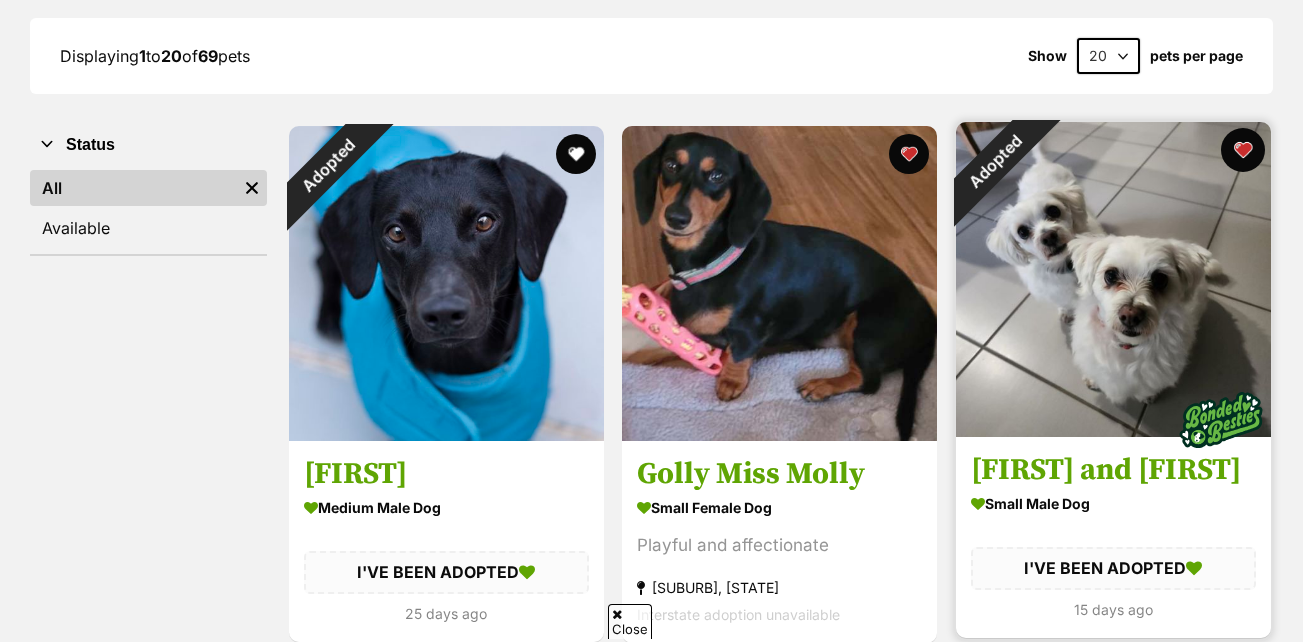 click at bounding box center (1243, 150) 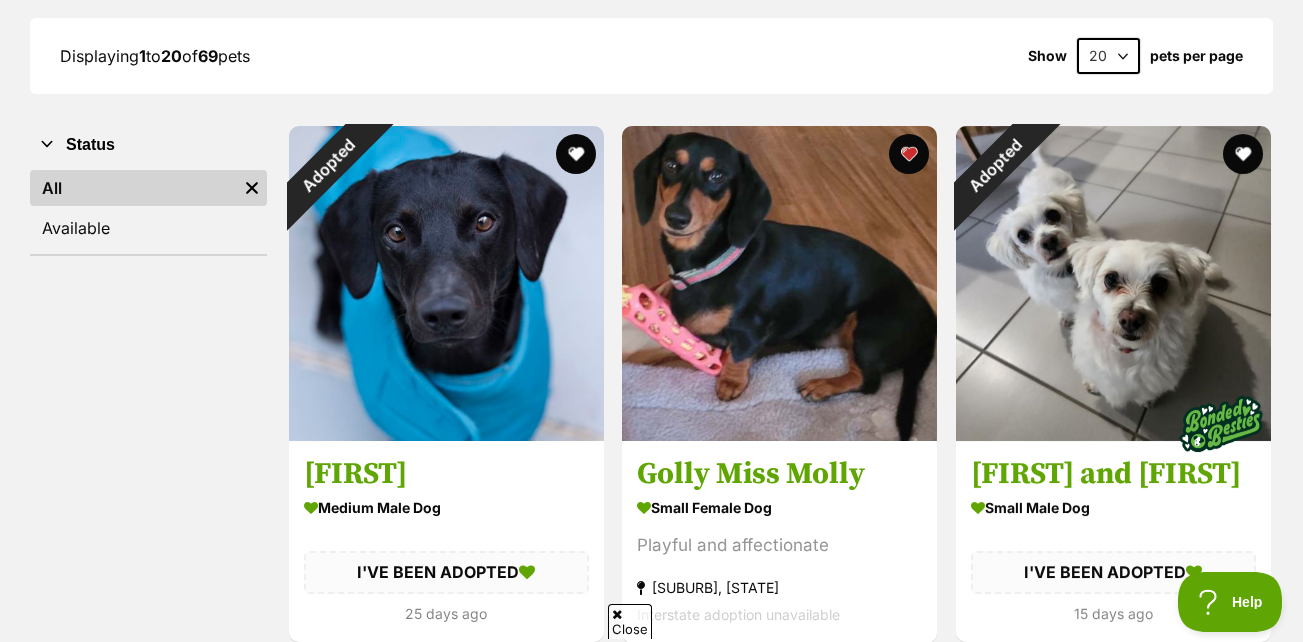 scroll, scrollTop: 0, scrollLeft: 0, axis: both 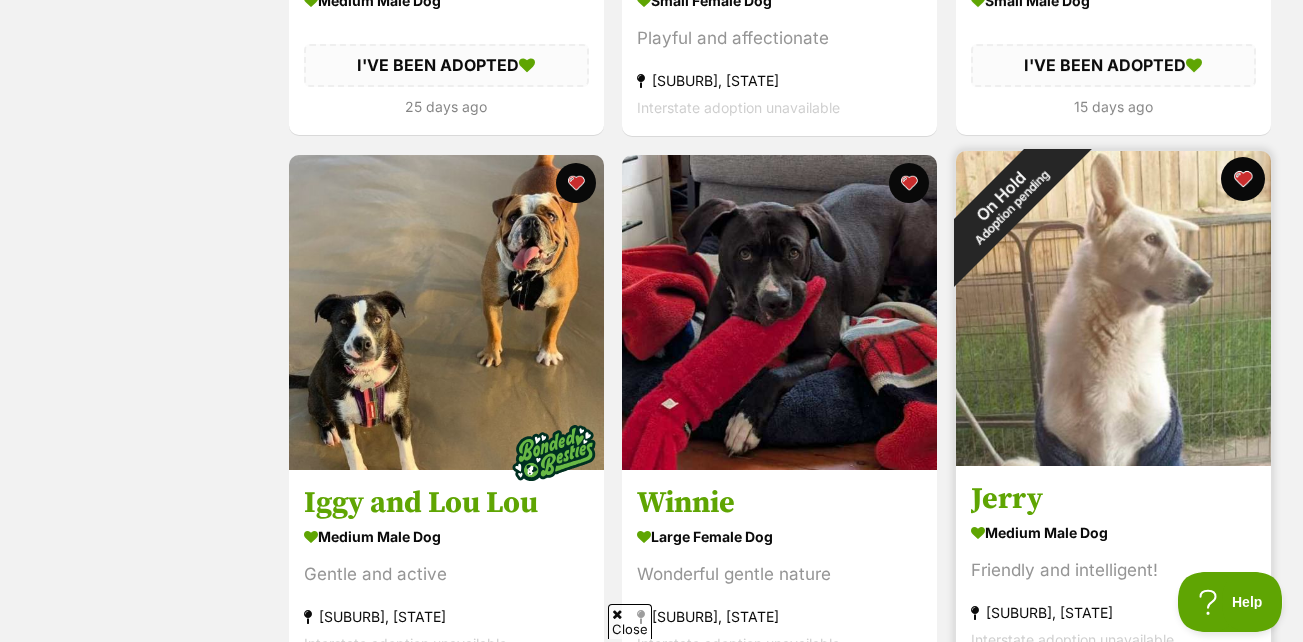 click at bounding box center (1243, 179) 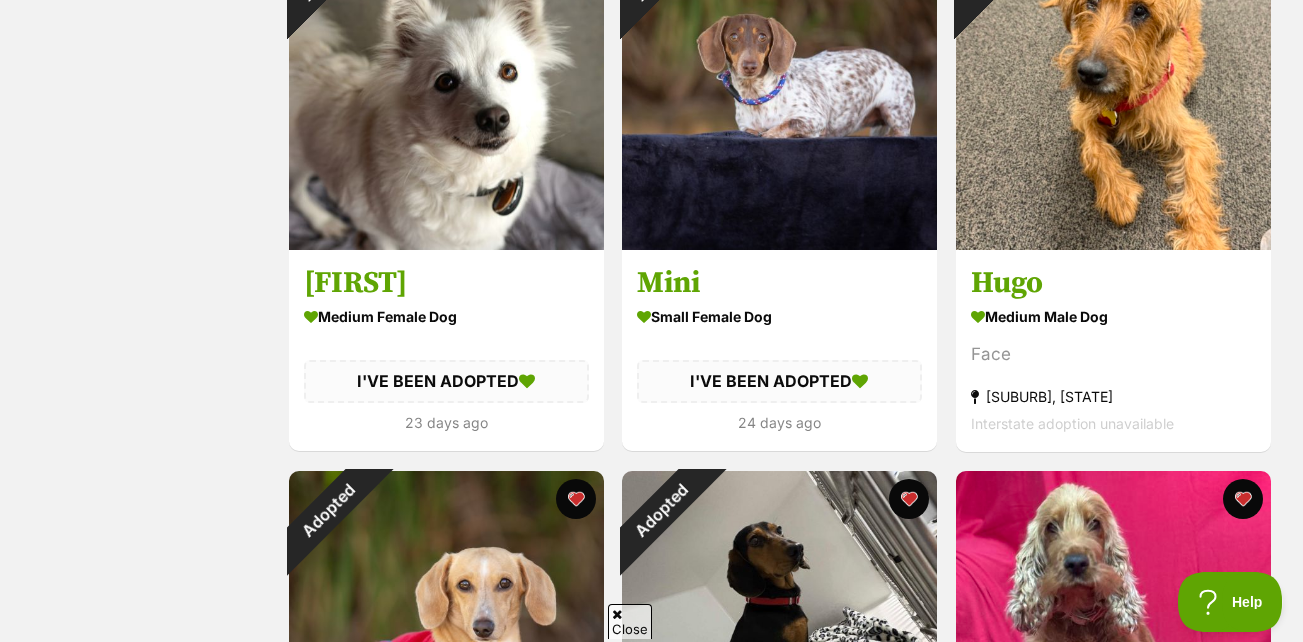 scroll, scrollTop: 1399, scrollLeft: 0, axis: vertical 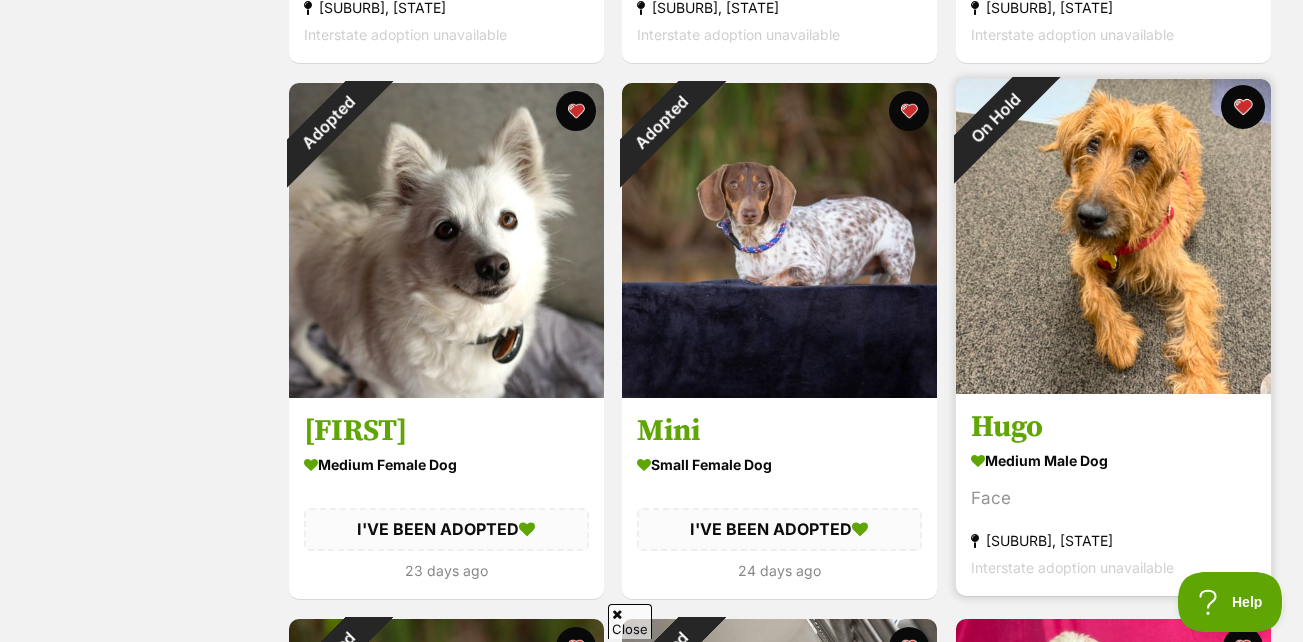 click at bounding box center [1243, 107] 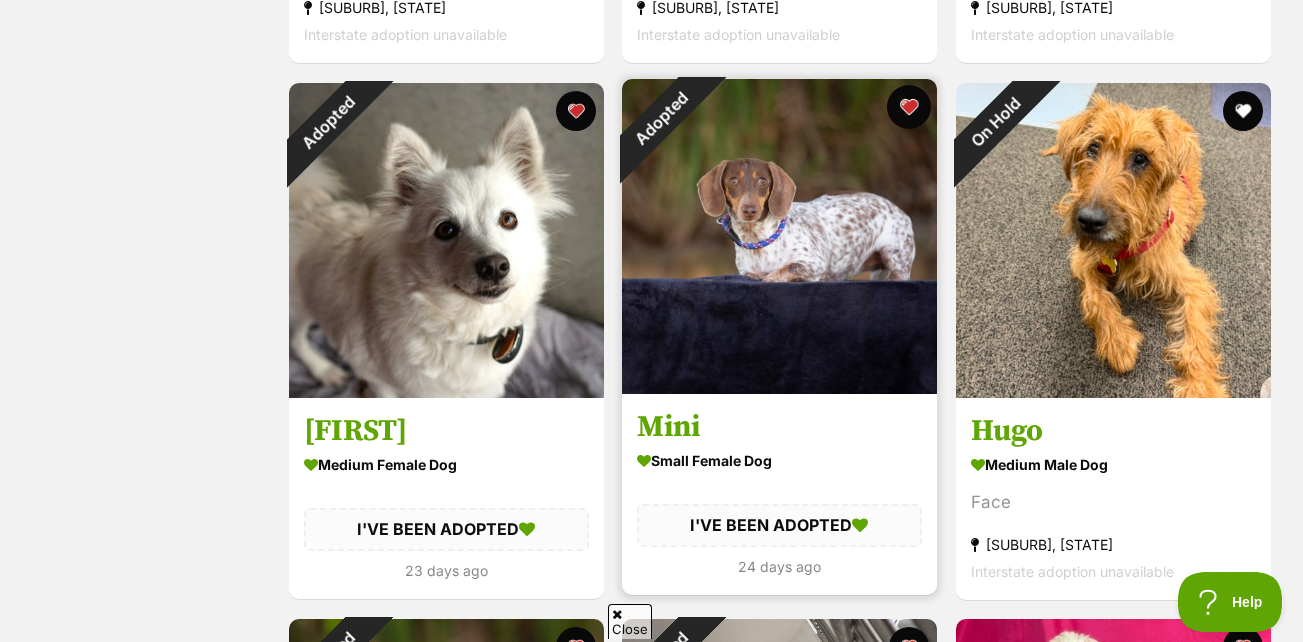 click at bounding box center [909, 107] 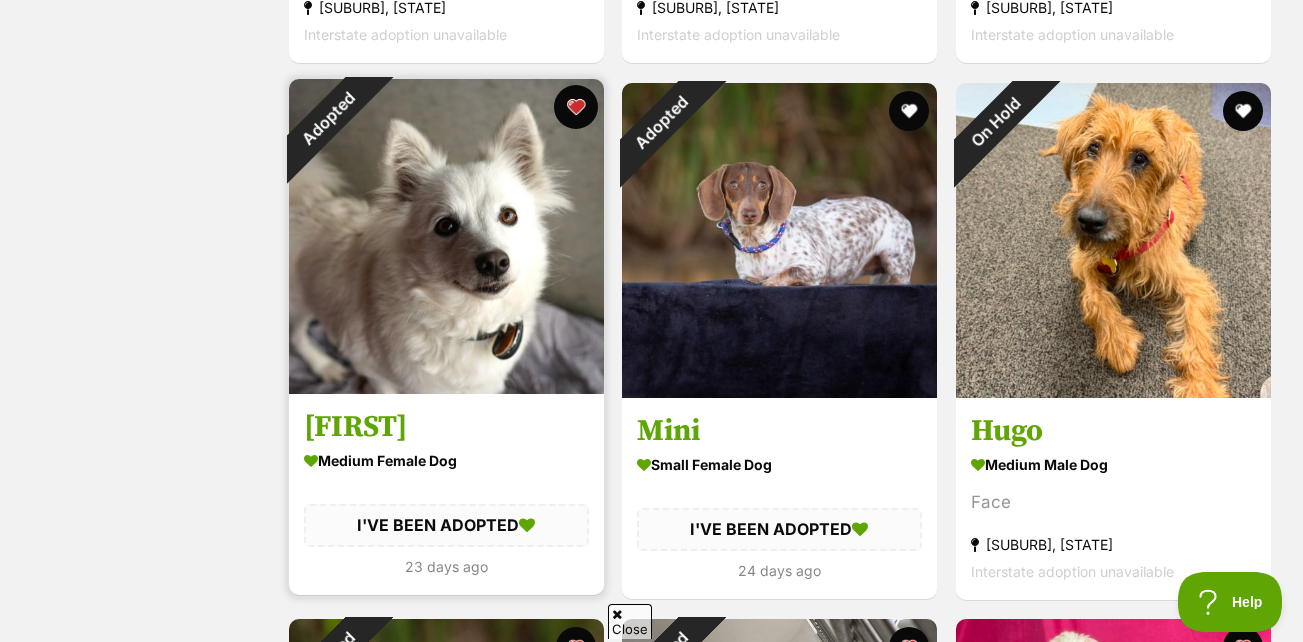 click at bounding box center [575, 107] 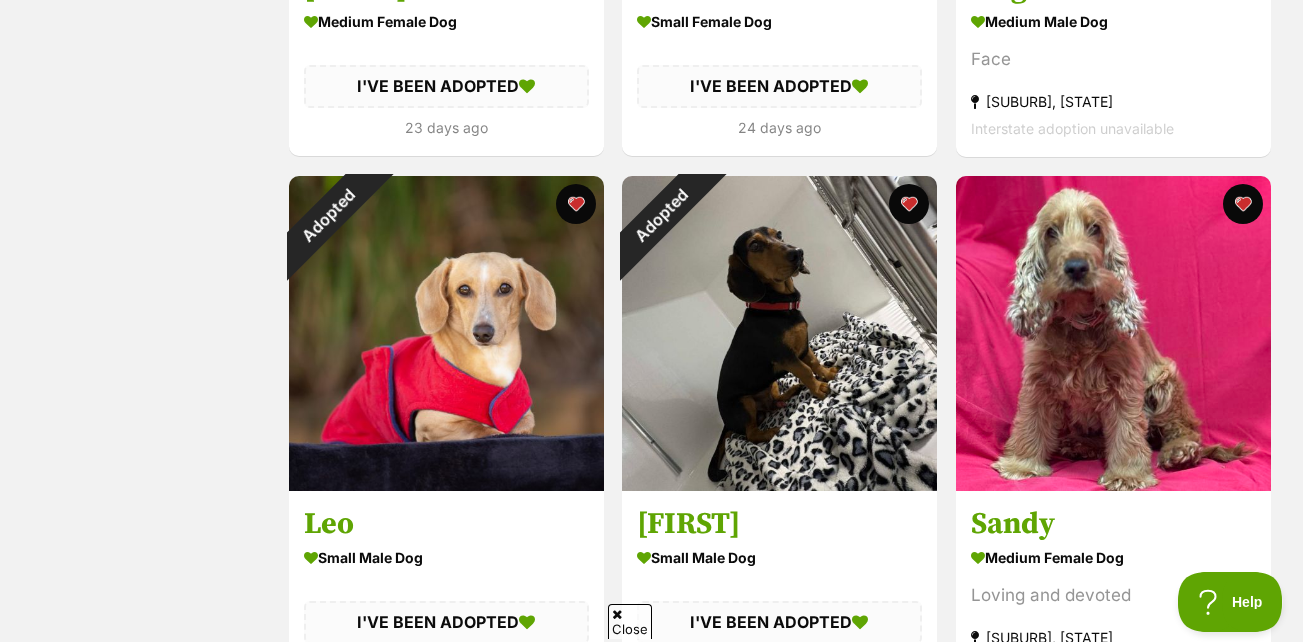 scroll, scrollTop: 1925, scrollLeft: 0, axis: vertical 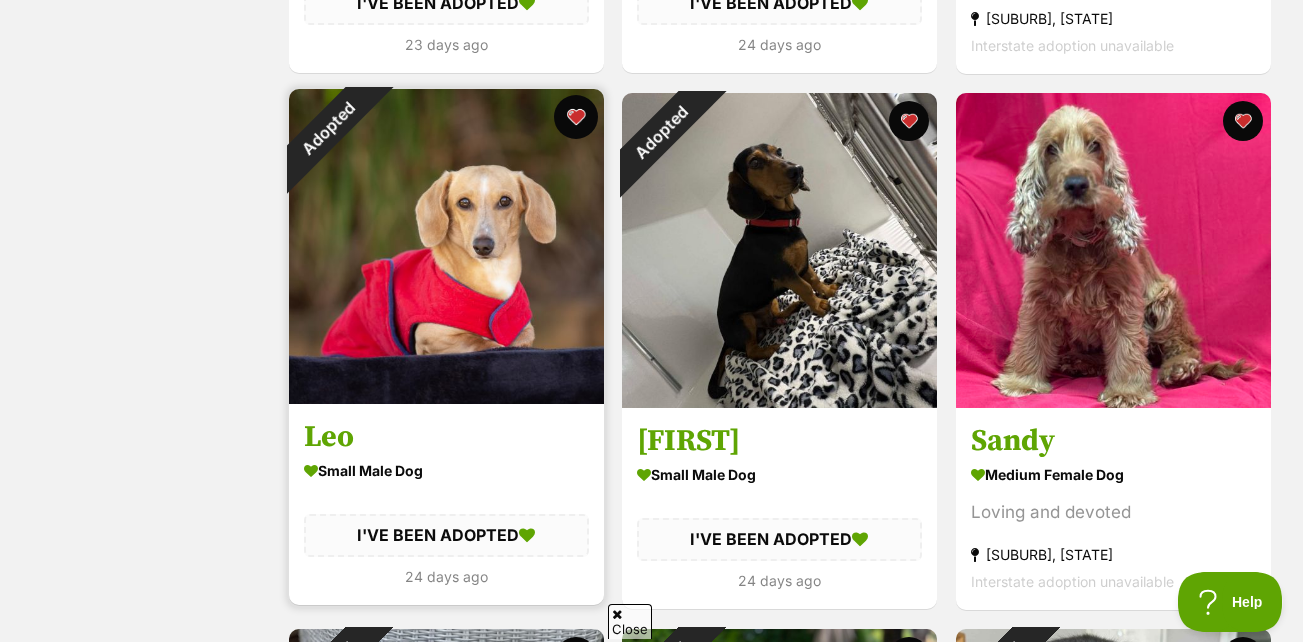 click at bounding box center [575, 117] 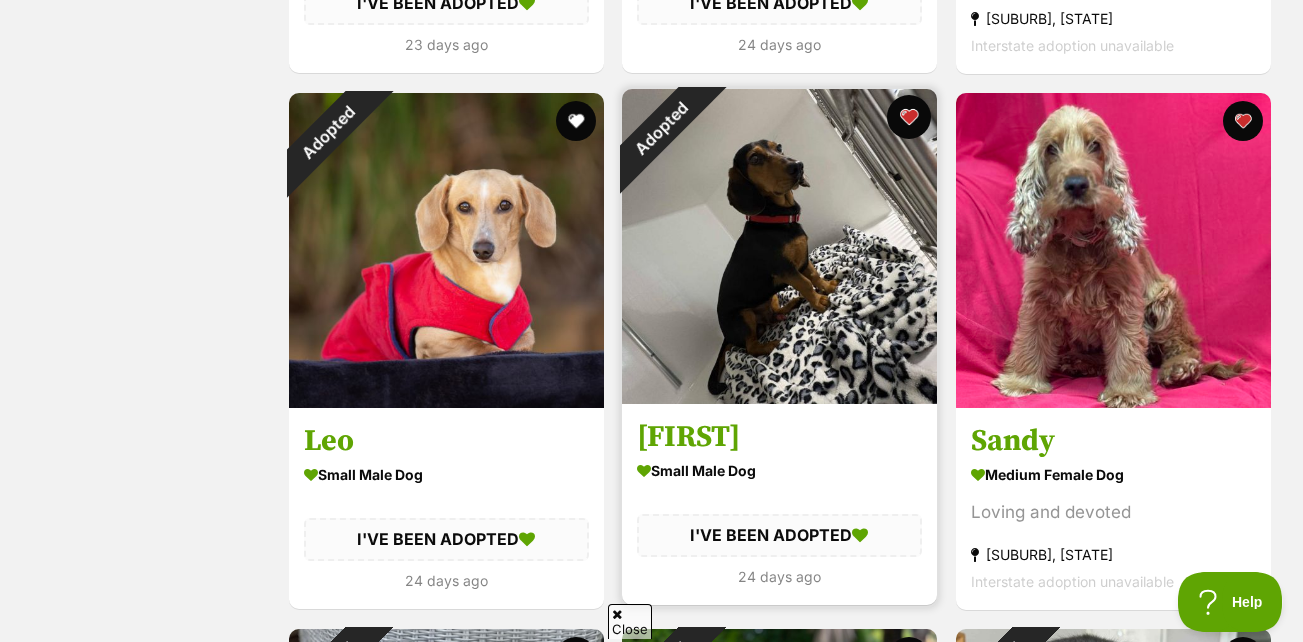 click at bounding box center [909, 117] 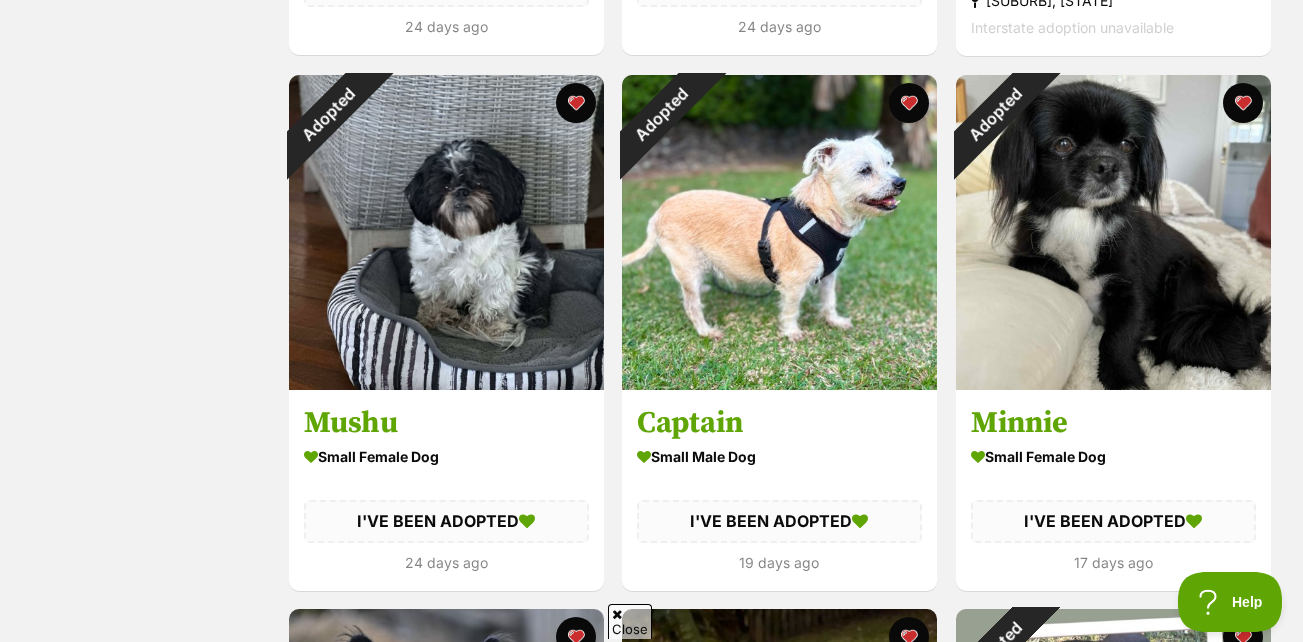 scroll, scrollTop: 2470, scrollLeft: 0, axis: vertical 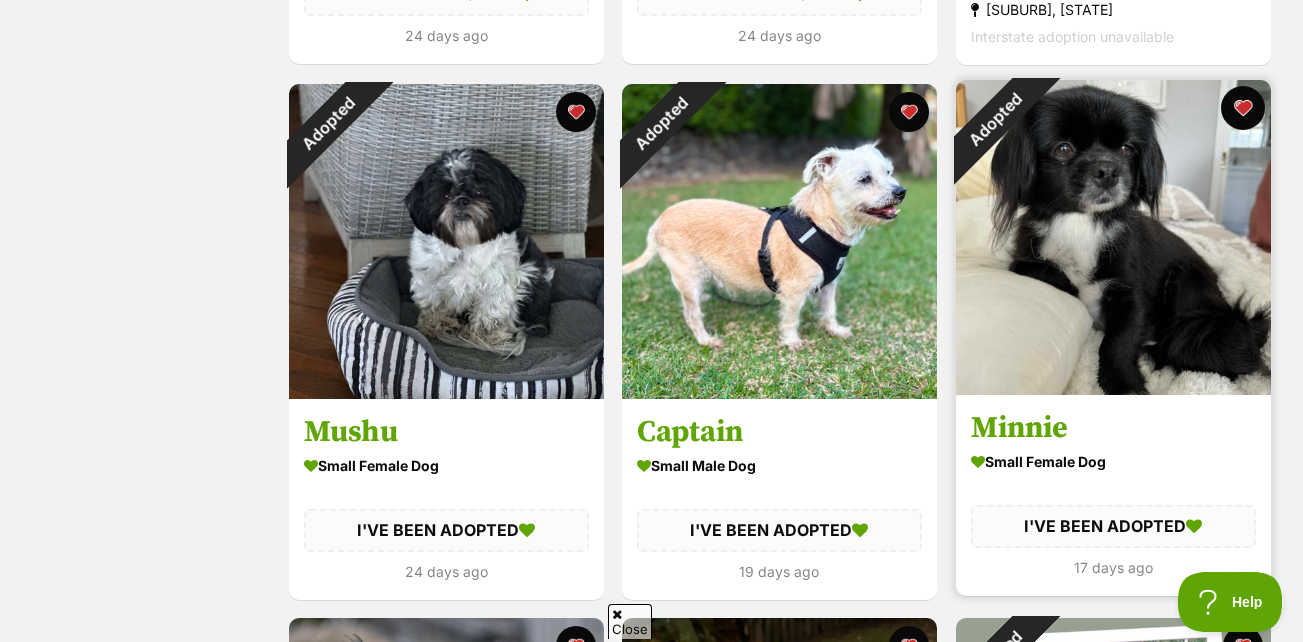 click at bounding box center [1243, 108] 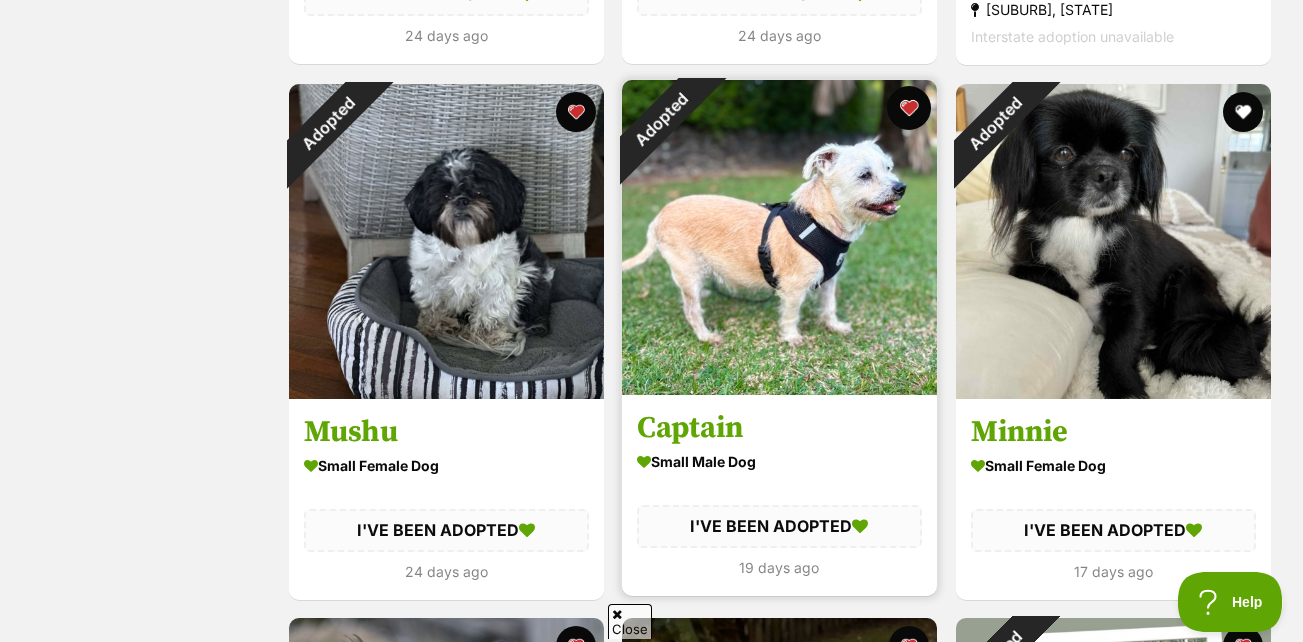 click at bounding box center (909, 108) 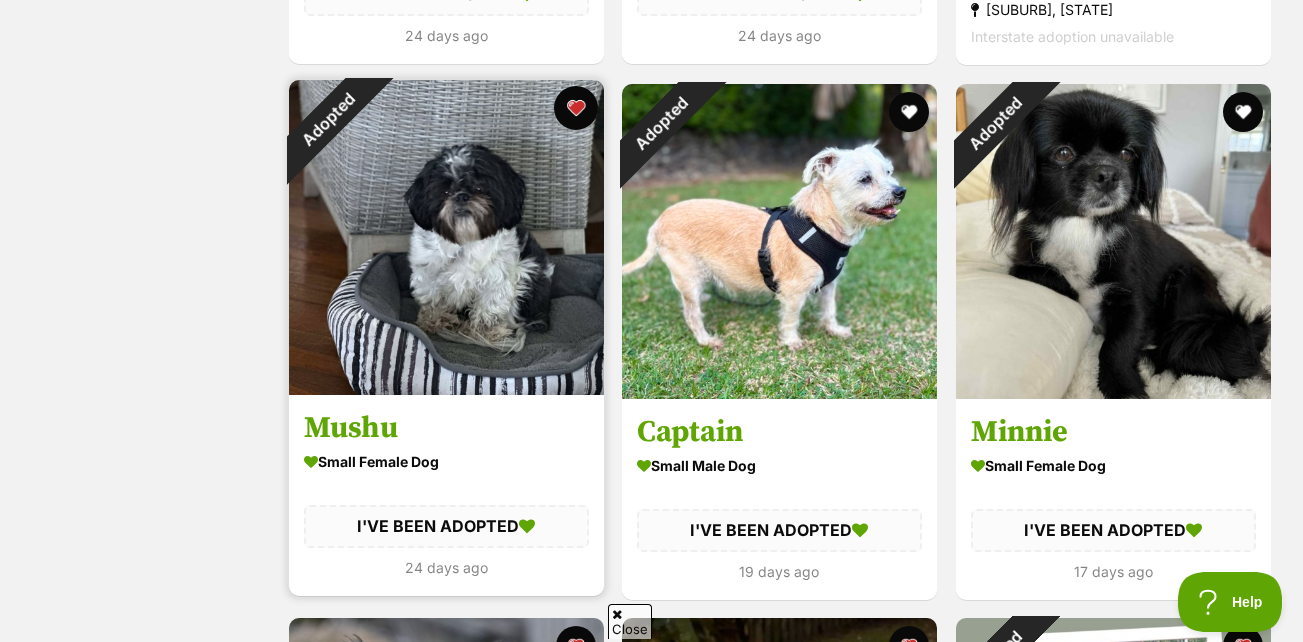 click at bounding box center [575, 108] 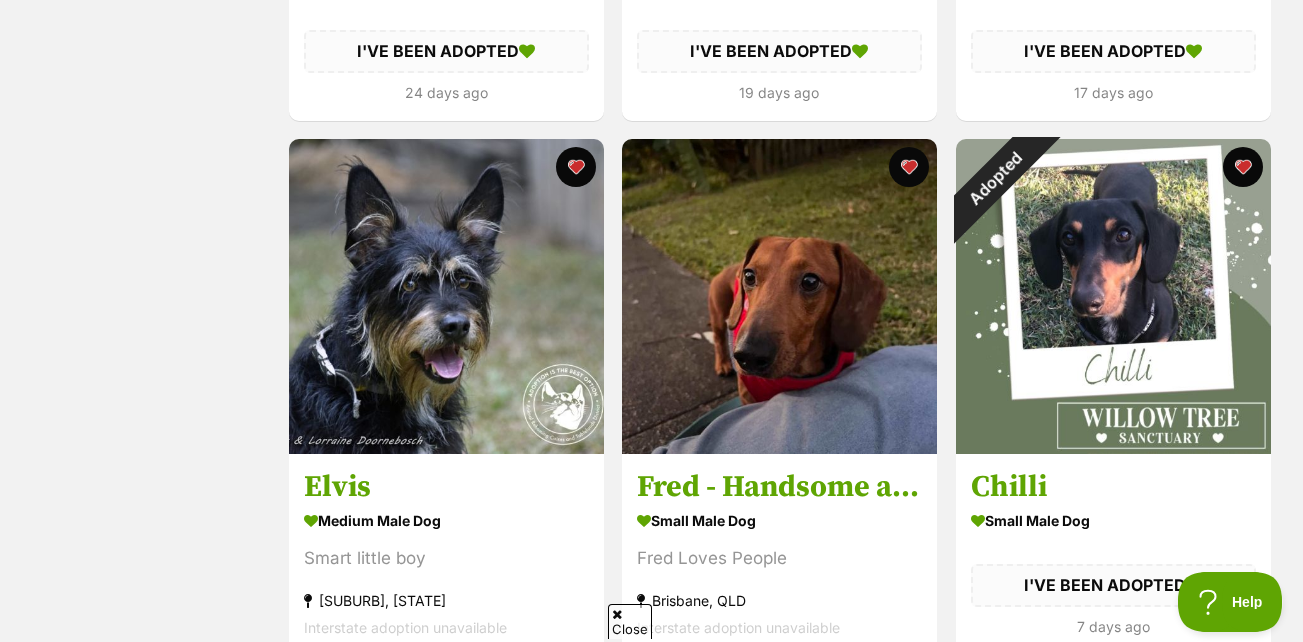 scroll, scrollTop: 2996, scrollLeft: 0, axis: vertical 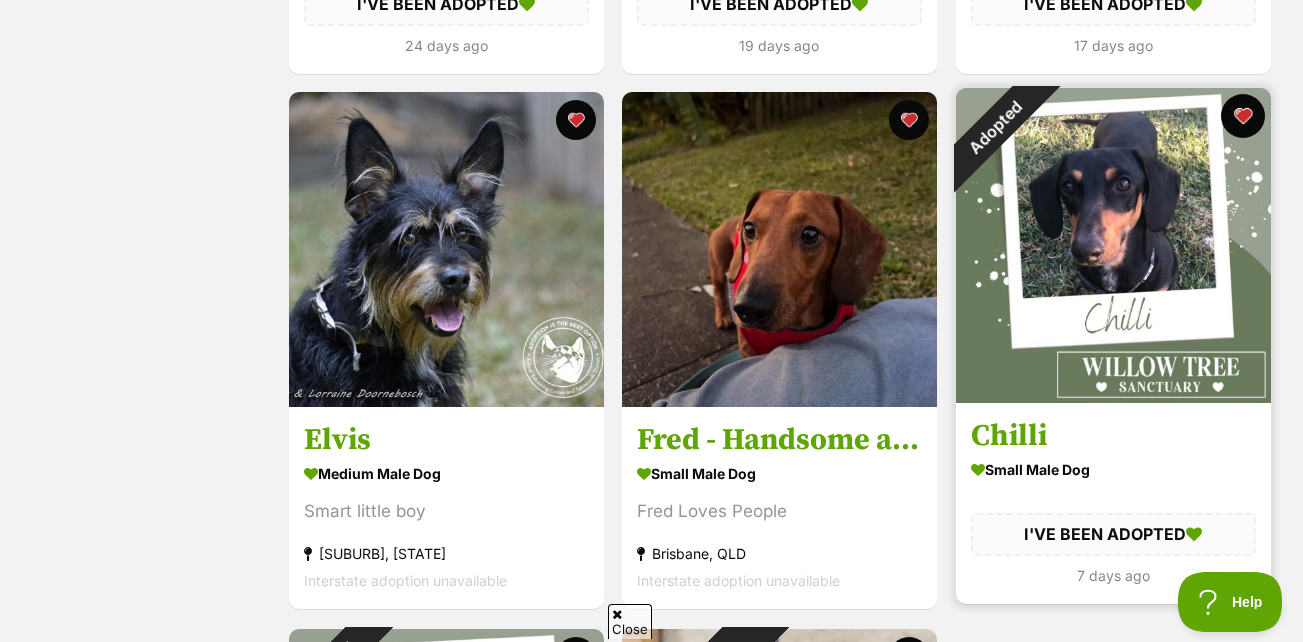 click at bounding box center (1243, 116) 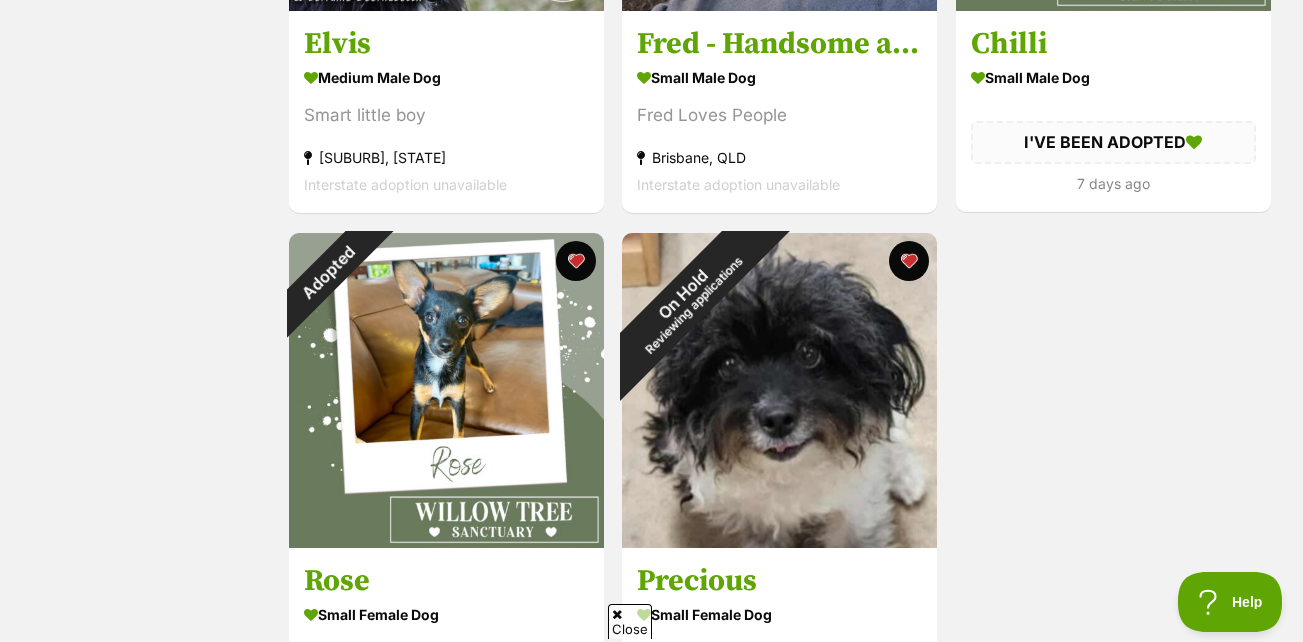 scroll, scrollTop: 3586, scrollLeft: 0, axis: vertical 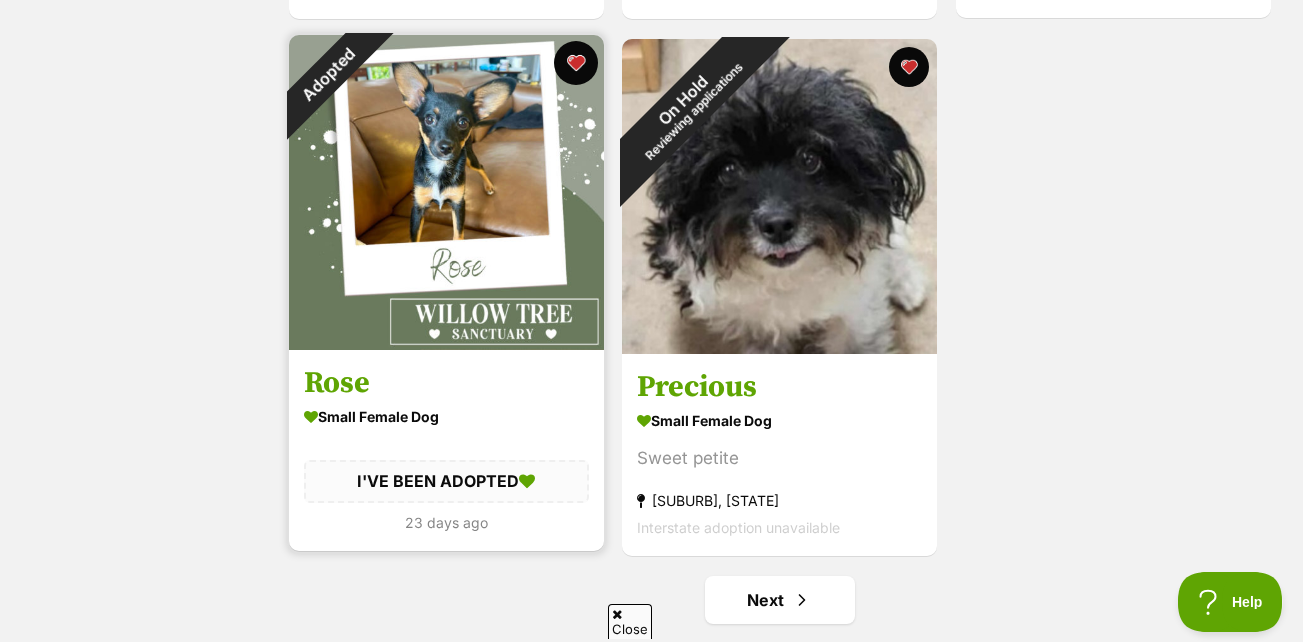 click at bounding box center [575, 63] 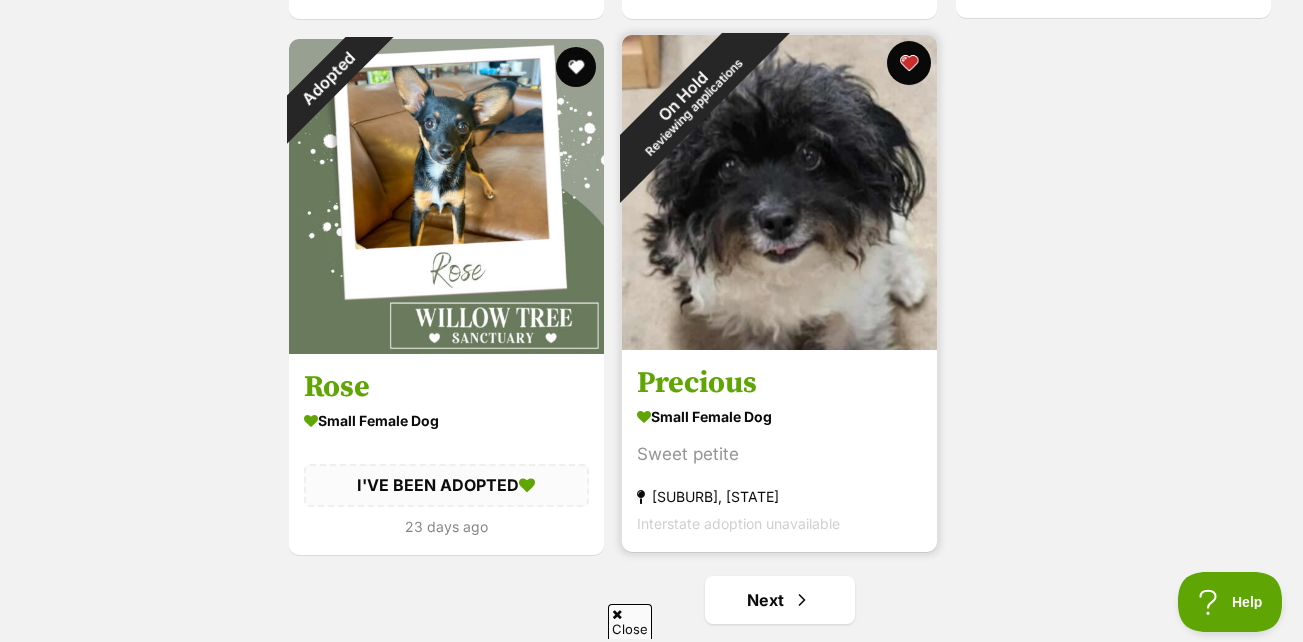 click at bounding box center (909, 63) 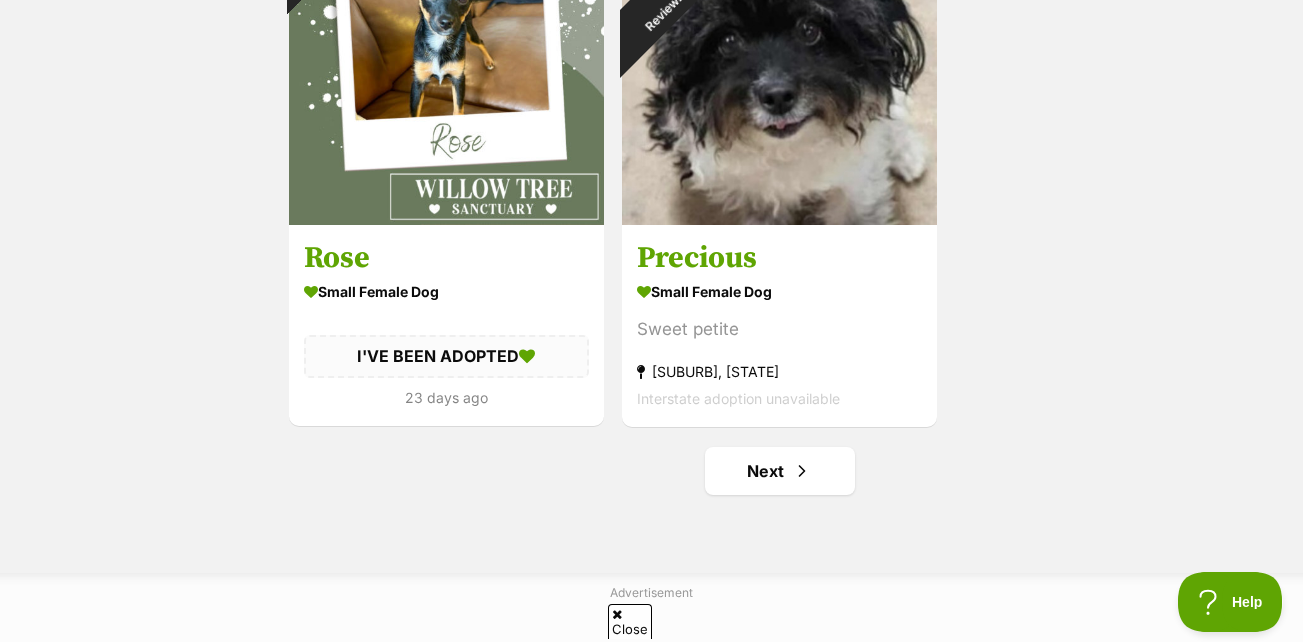 scroll, scrollTop: 3844, scrollLeft: 0, axis: vertical 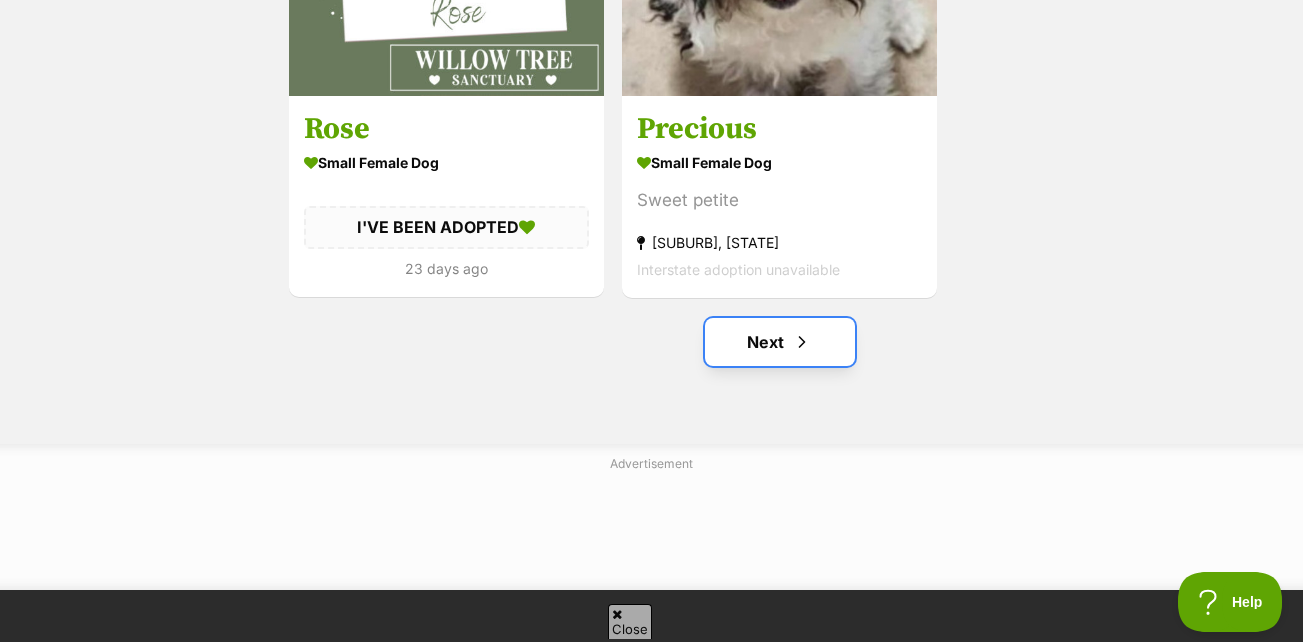 click on "Next" at bounding box center [780, 342] 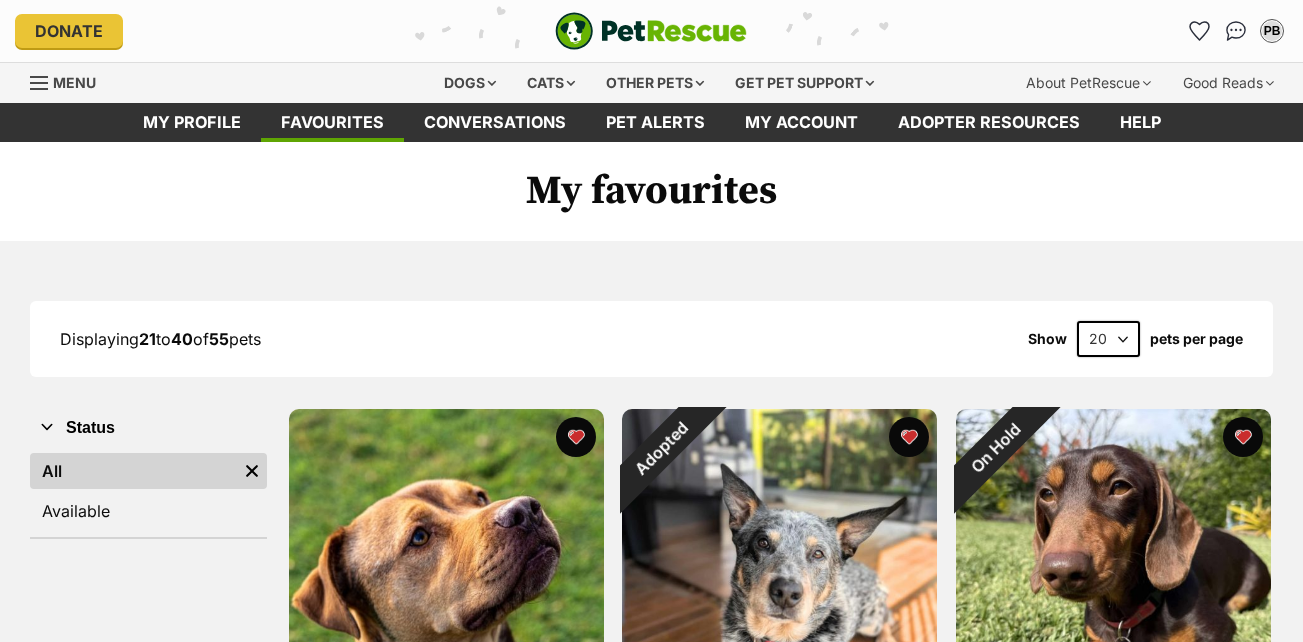 scroll, scrollTop: 0, scrollLeft: 0, axis: both 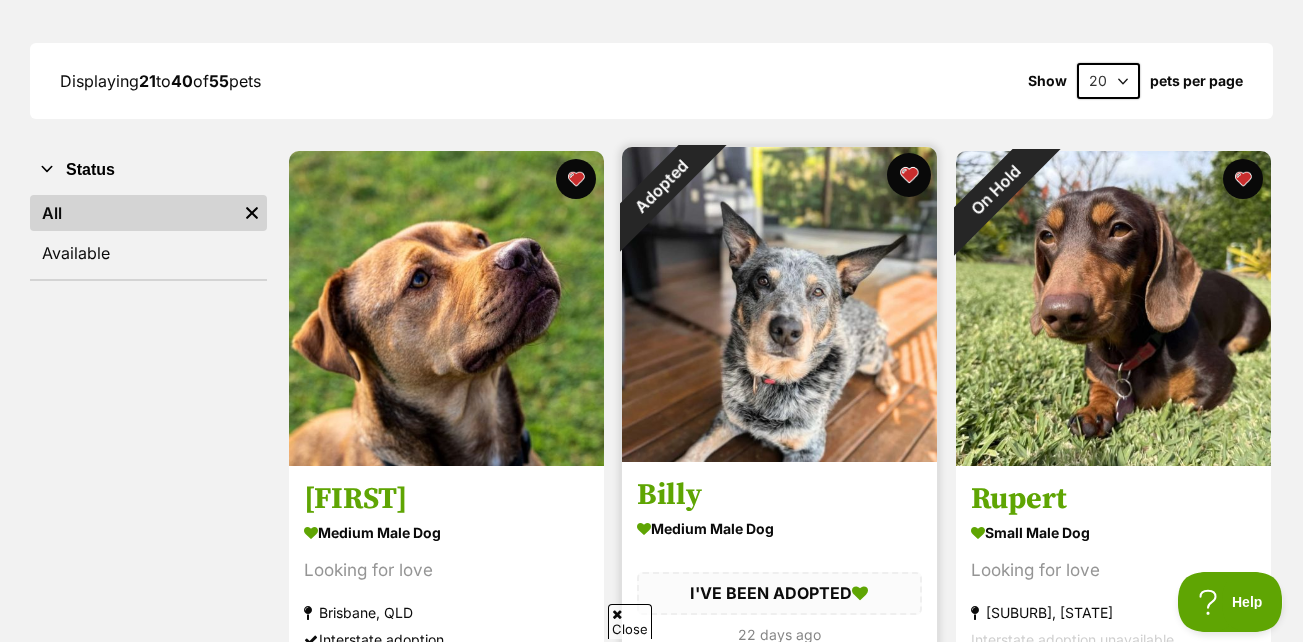 click at bounding box center (909, 175) 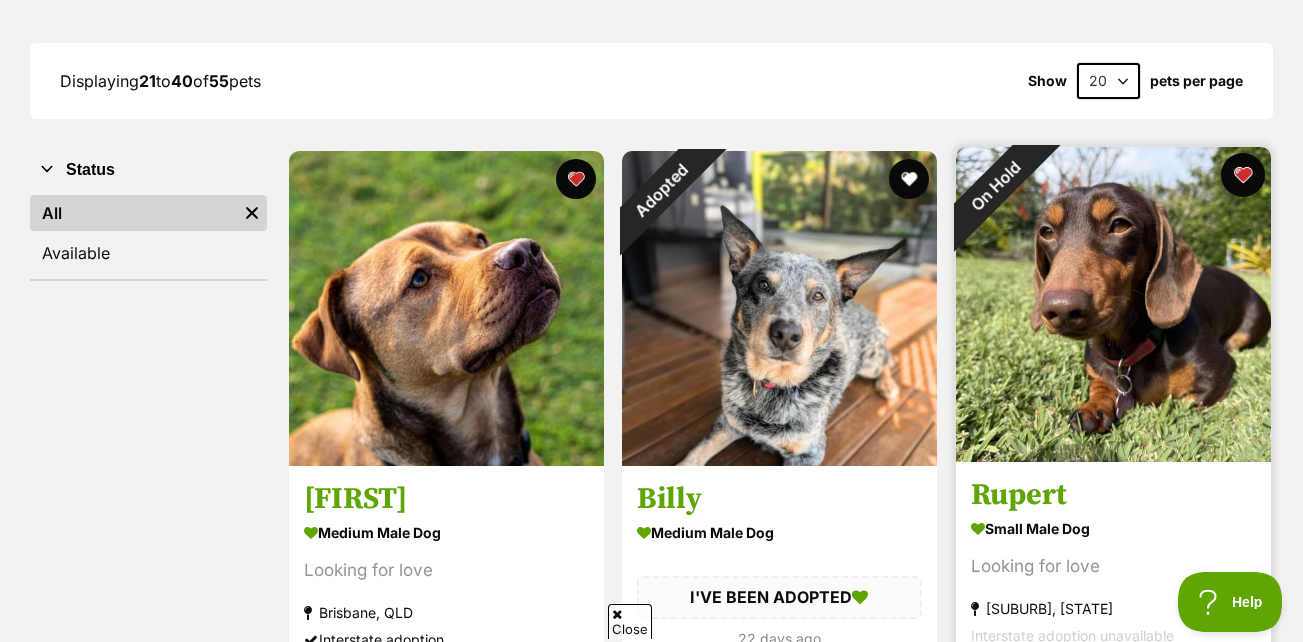 click at bounding box center [1243, 175] 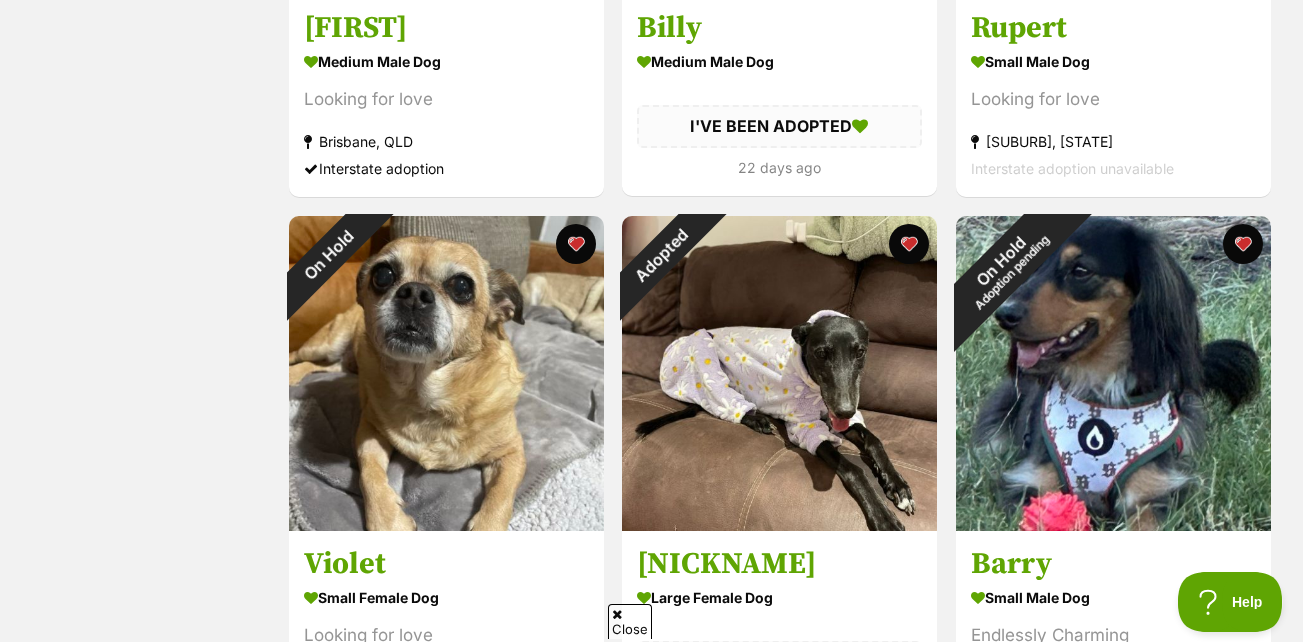 scroll, scrollTop: 831, scrollLeft: 0, axis: vertical 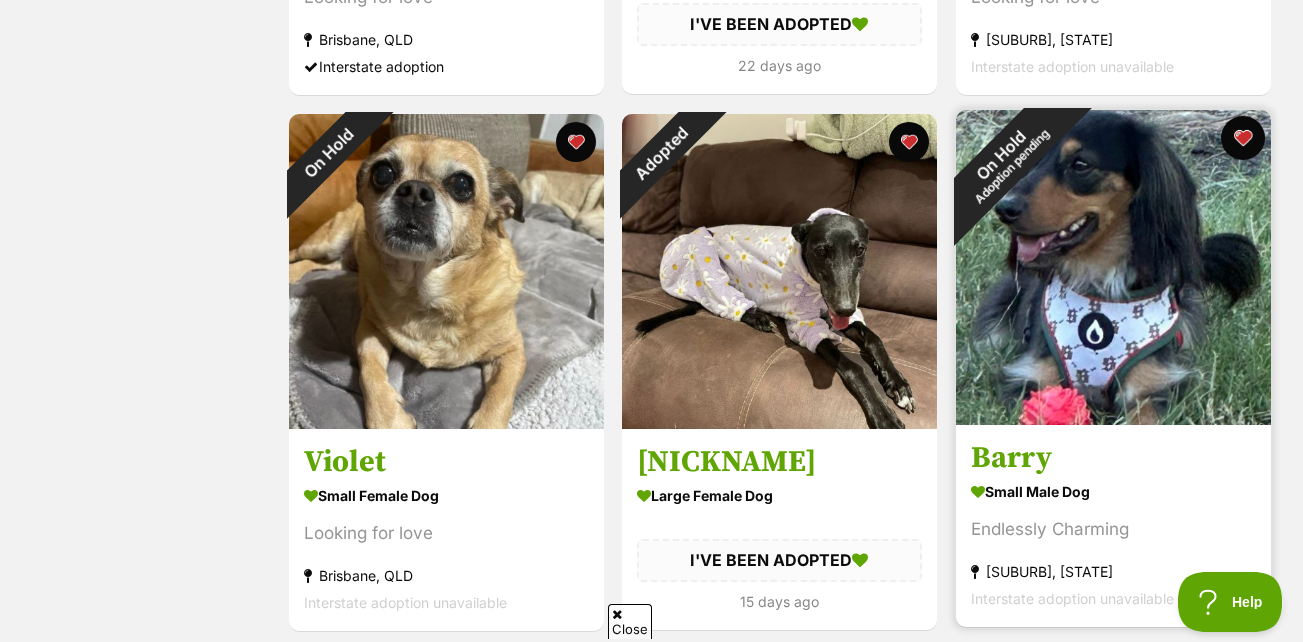 click at bounding box center [1243, 138] 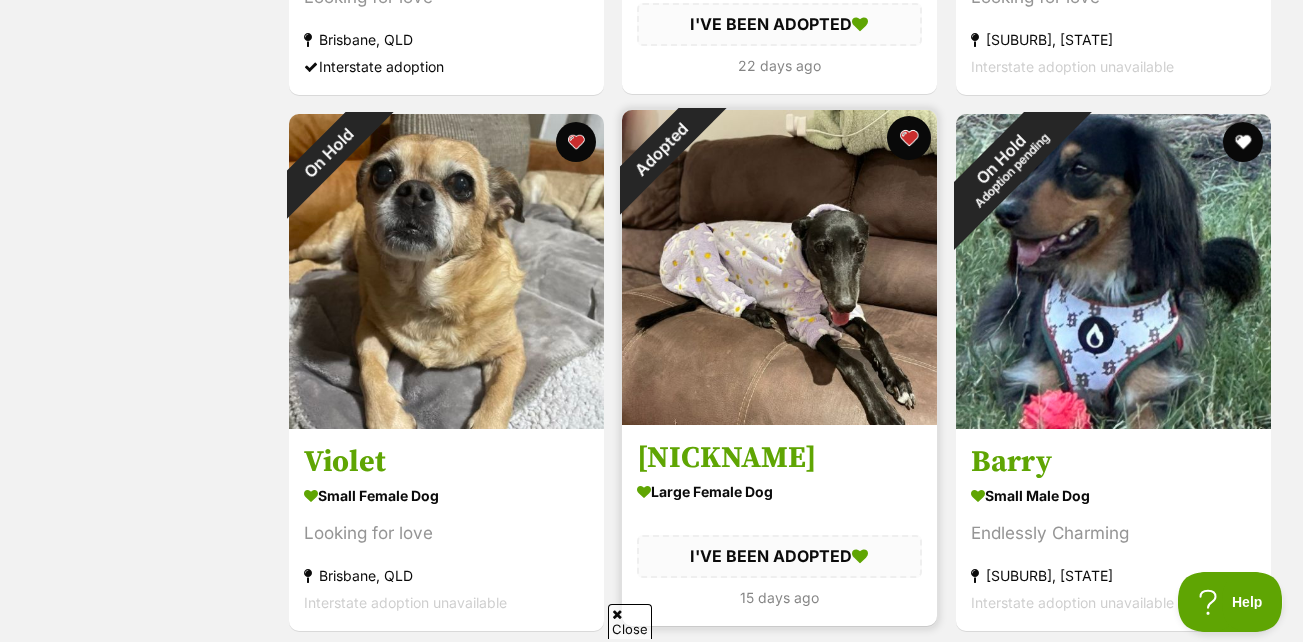 click at bounding box center [909, 138] 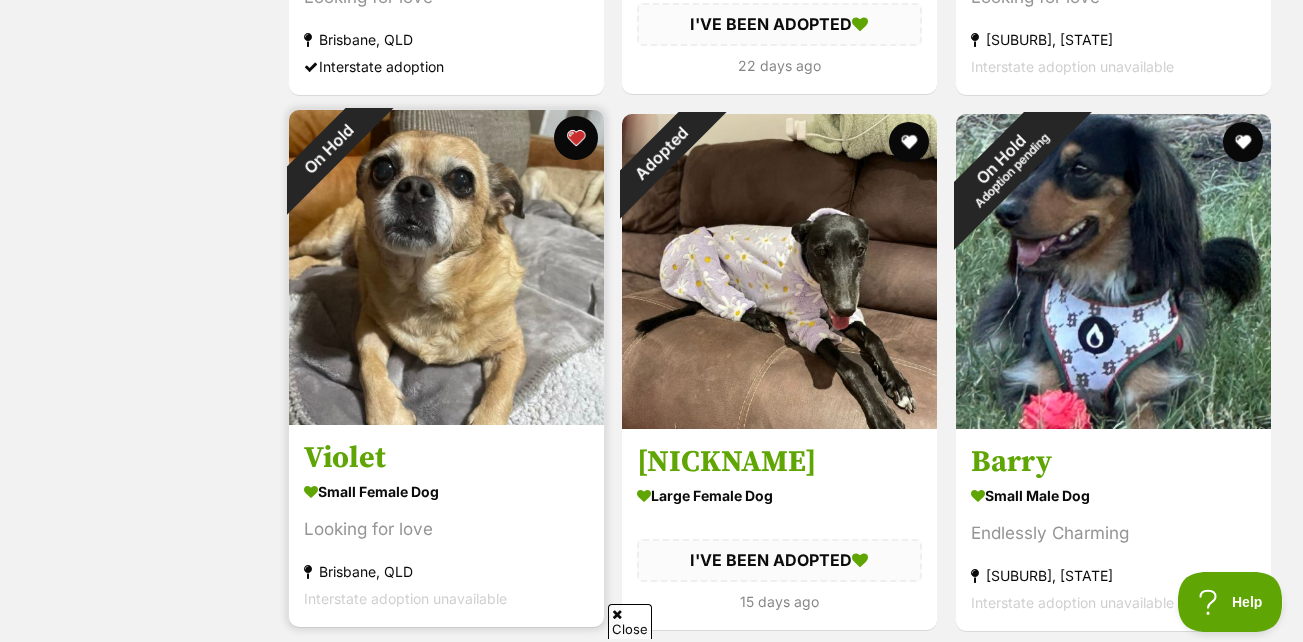 click at bounding box center (575, 138) 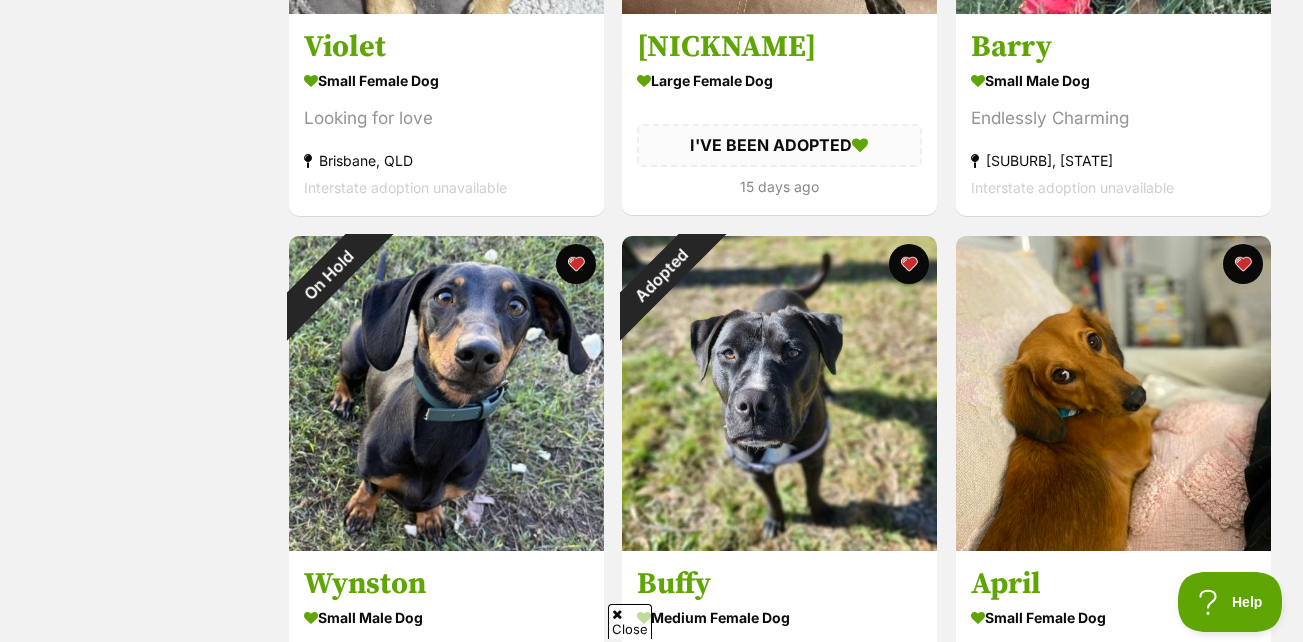 scroll, scrollTop: 1283, scrollLeft: 0, axis: vertical 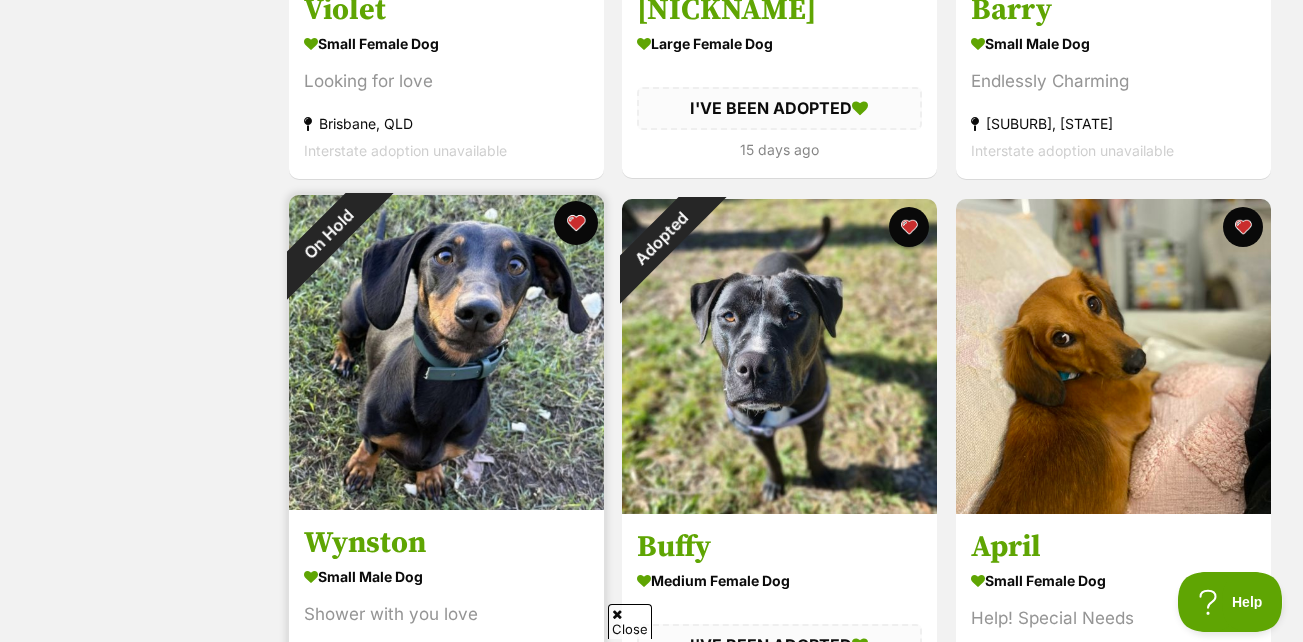 click at bounding box center (575, 223) 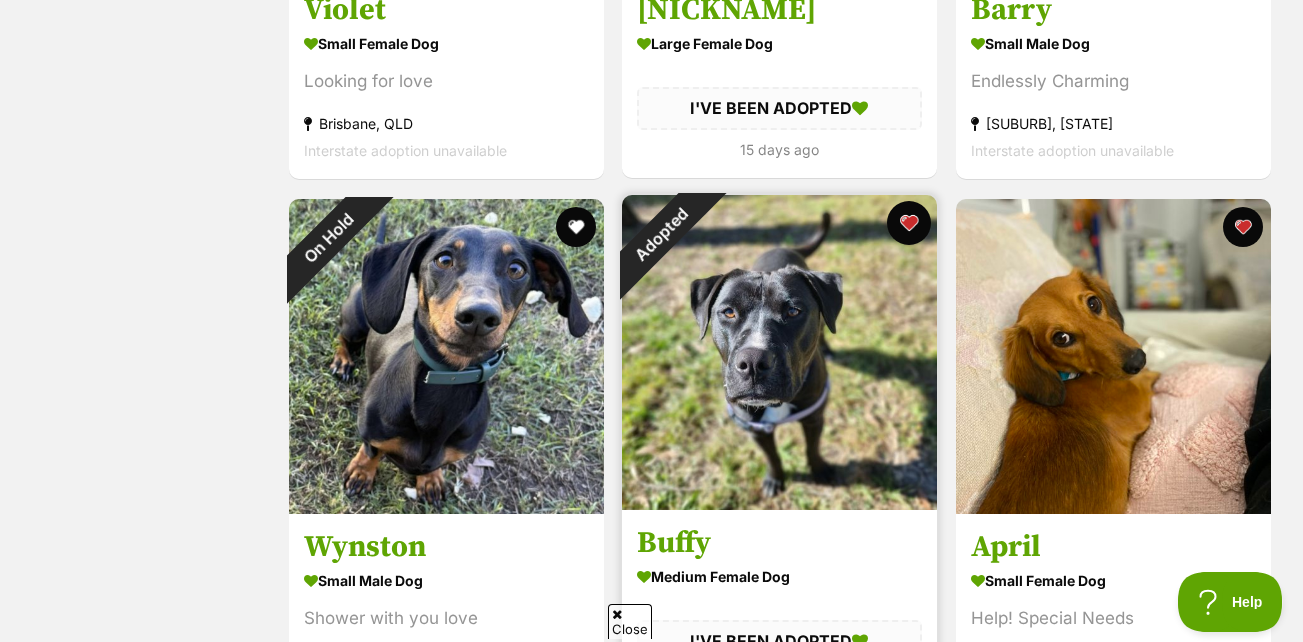 click at bounding box center (909, 223) 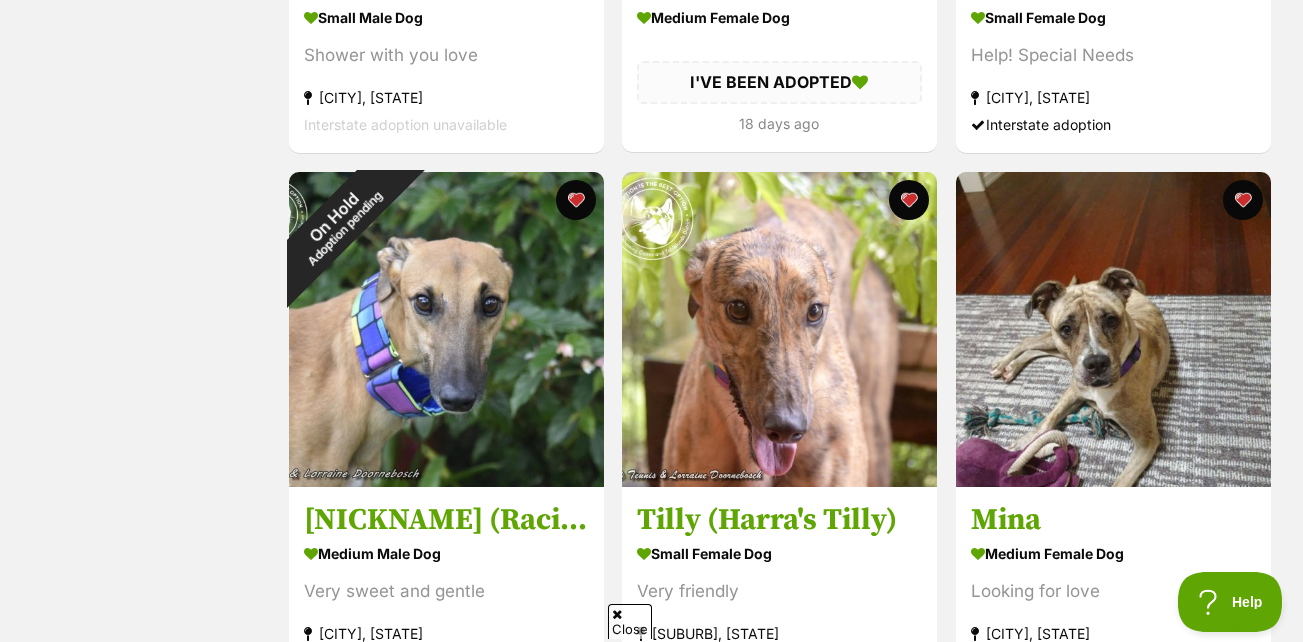 scroll, scrollTop: 1855, scrollLeft: 0, axis: vertical 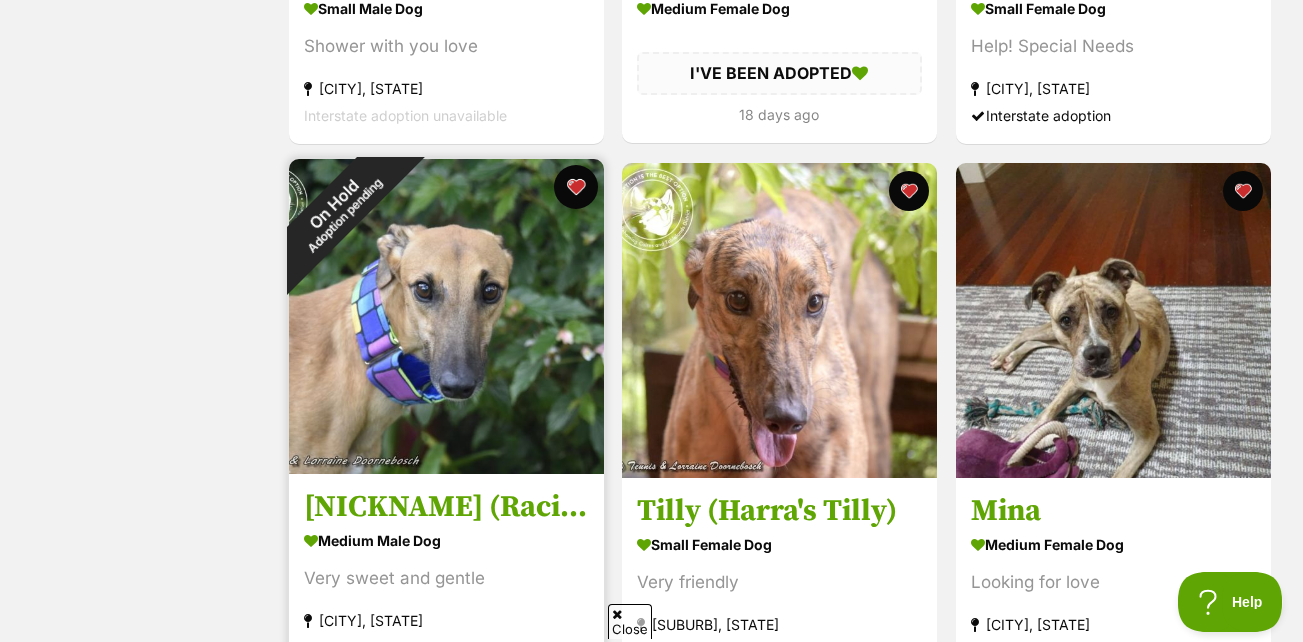 click at bounding box center (575, 187) 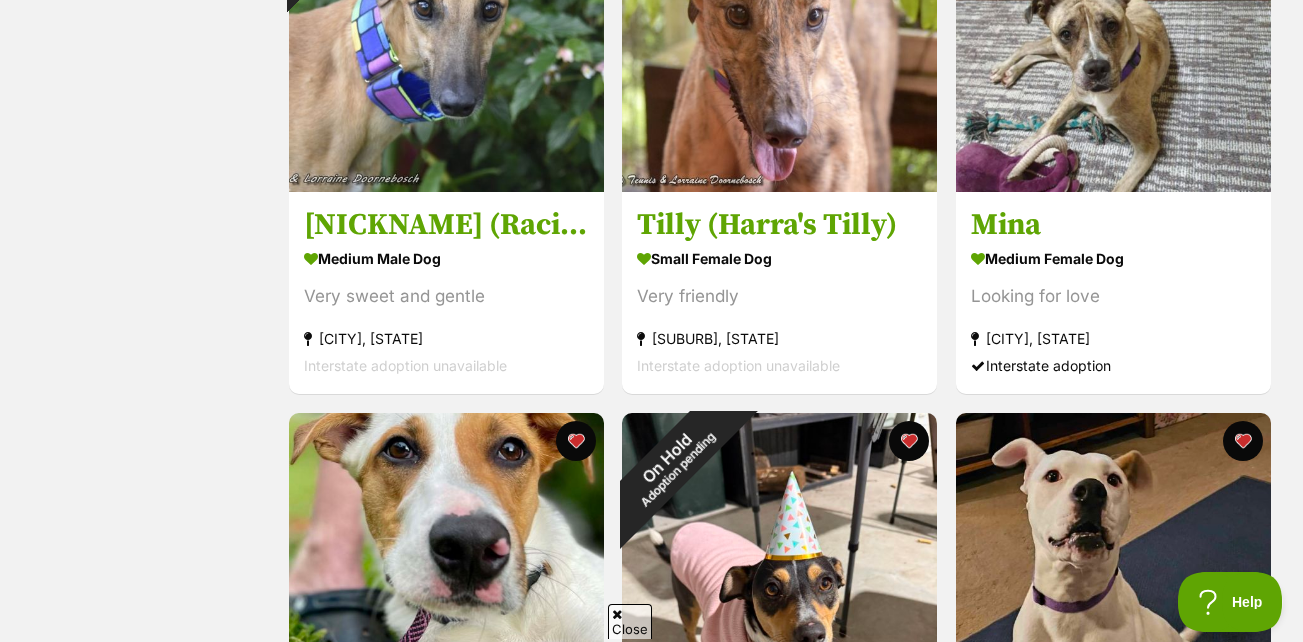 scroll, scrollTop: 2381, scrollLeft: 0, axis: vertical 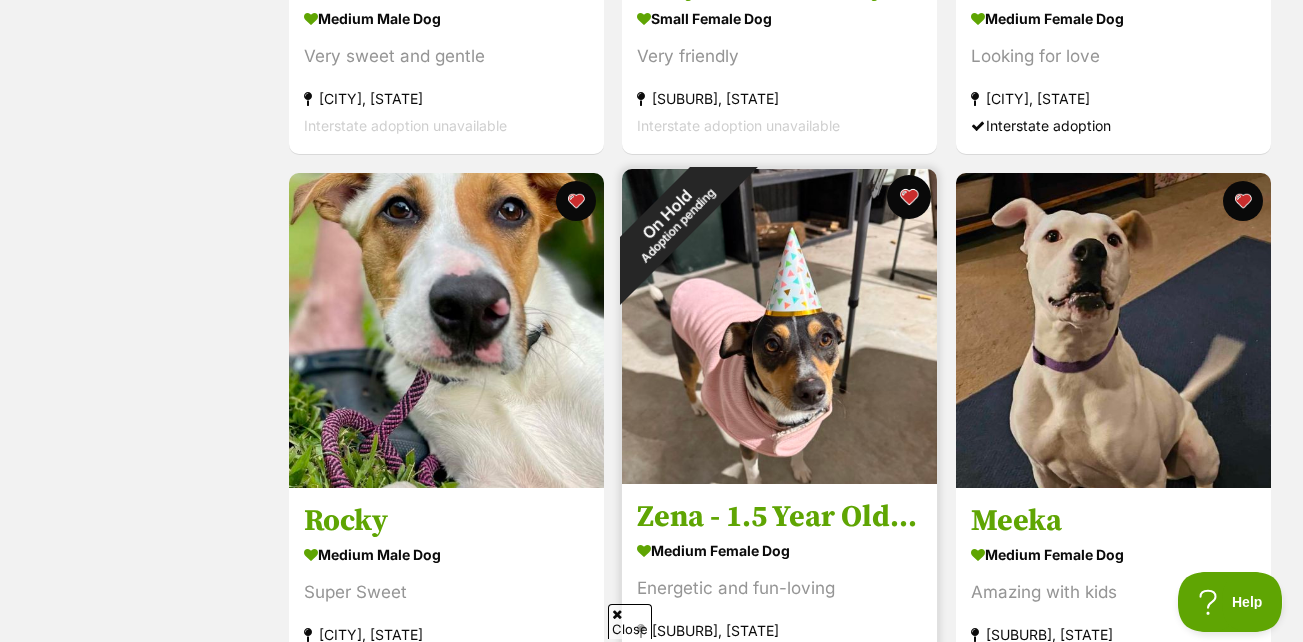 click at bounding box center (909, 197) 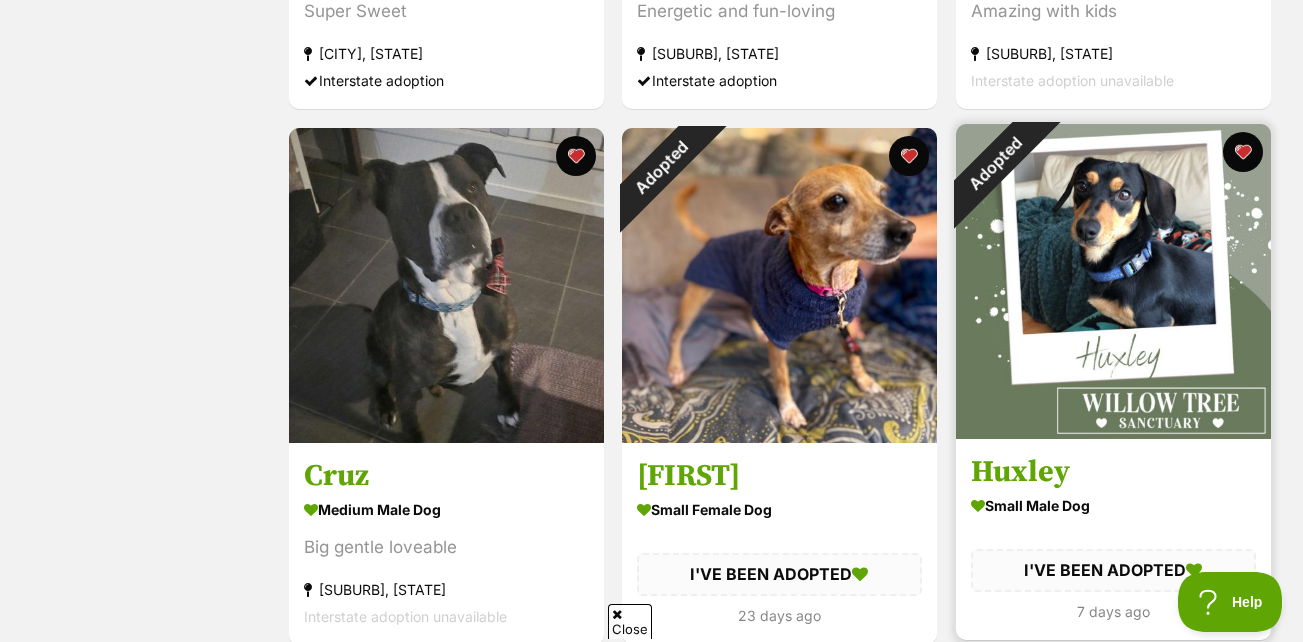 scroll, scrollTop: 2944, scrollLeft: 0, axis: vertical 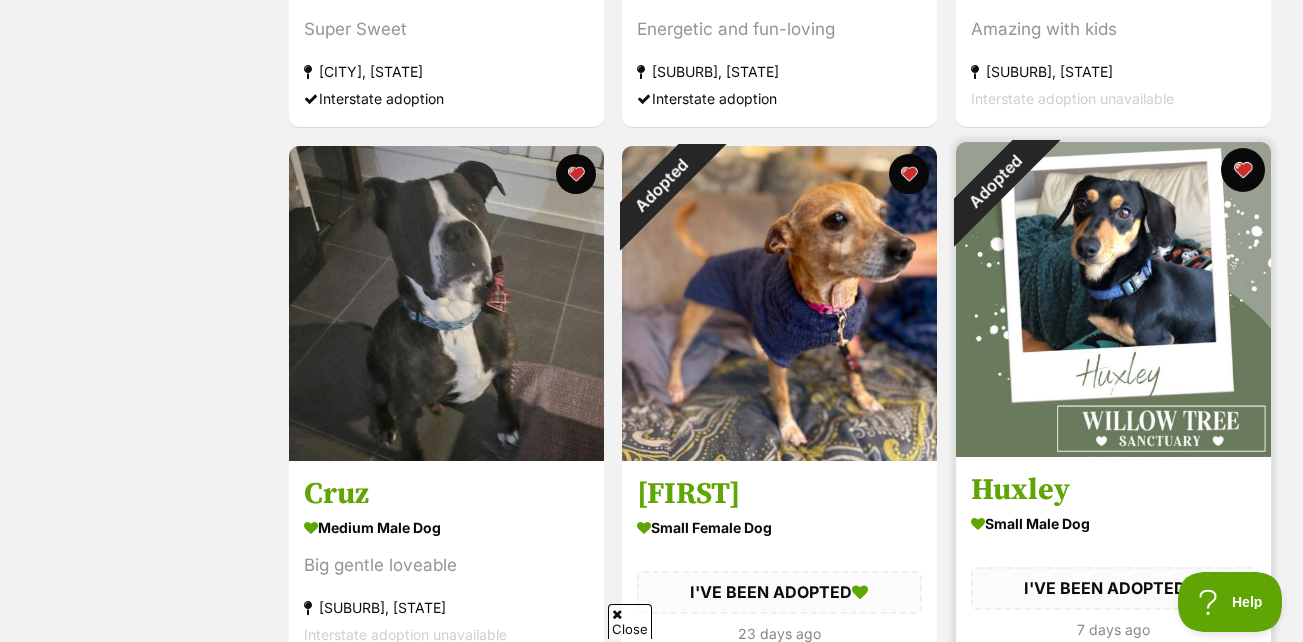 click at bounding box center [1243, 170] 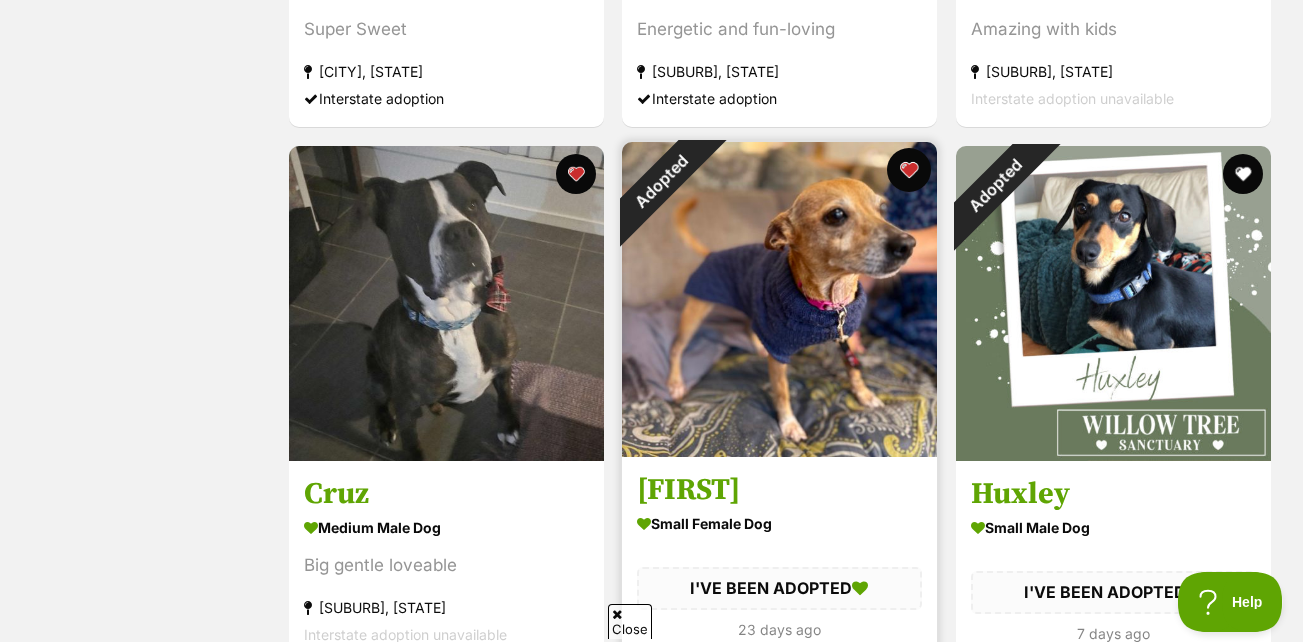 click at bounding box center (909, 170) 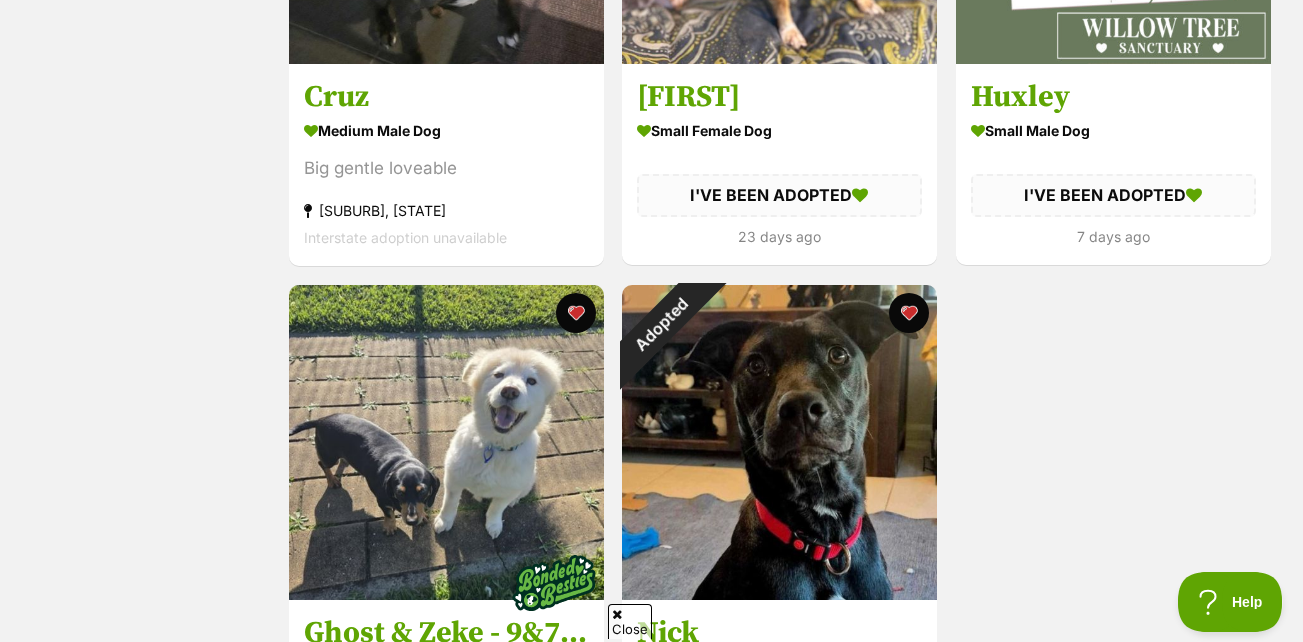 scroll, scrollTop: 3534, scrollLeft: 0, axis: vertical 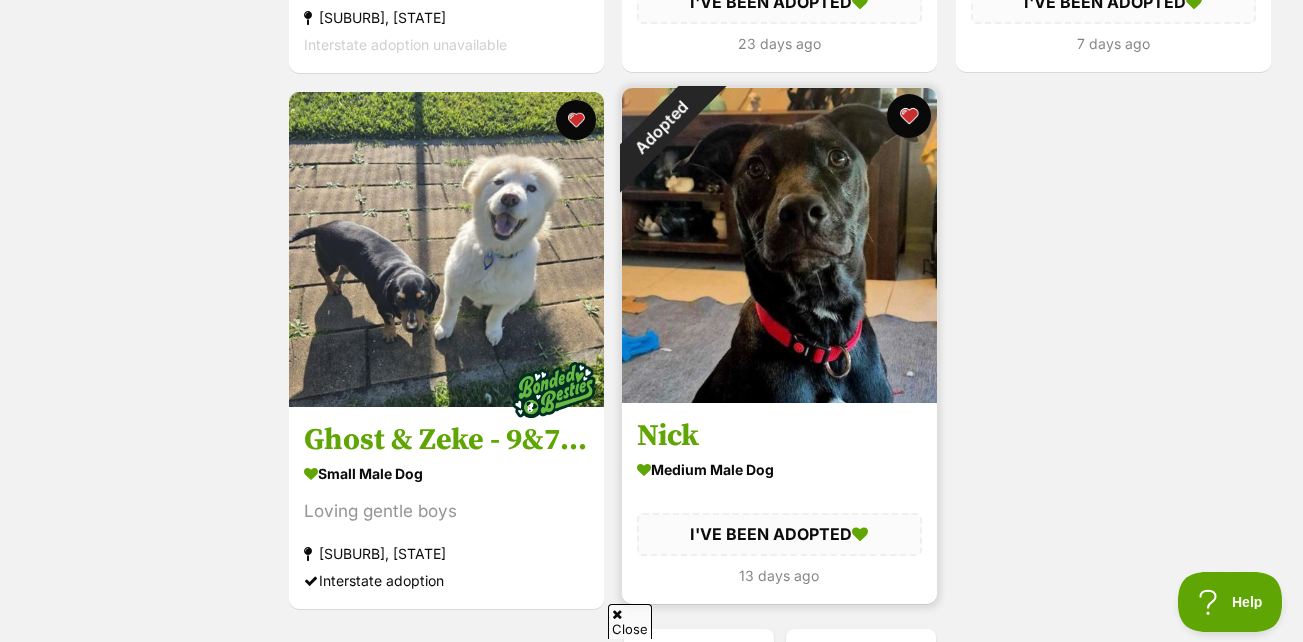 click at bounding box center [909, 116] 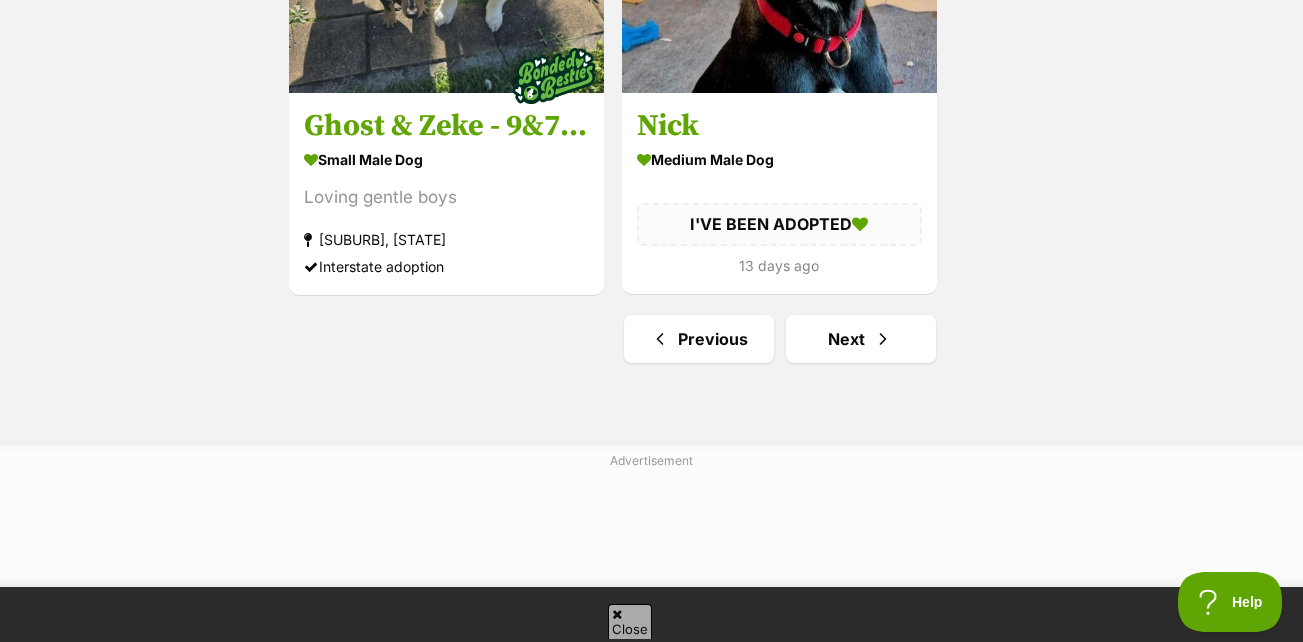 scroll, scrollTop: 3857, scrollLeft: 0, axis: vertical 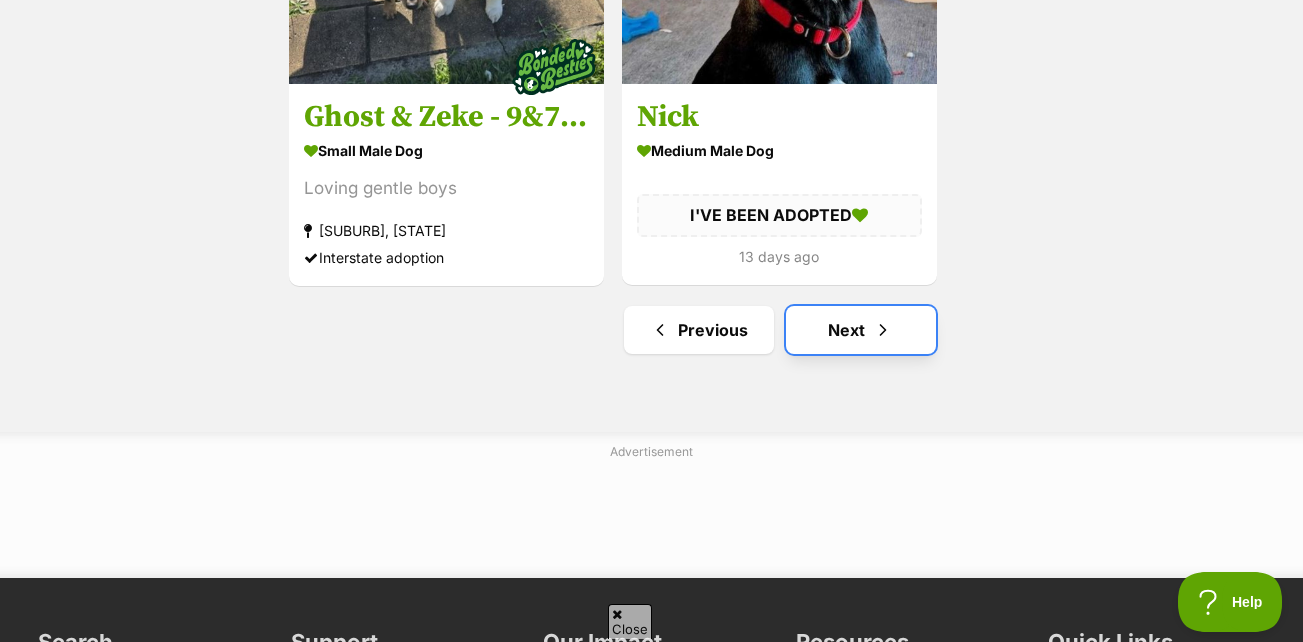 click on "Next" at bounding box center (861, 330) 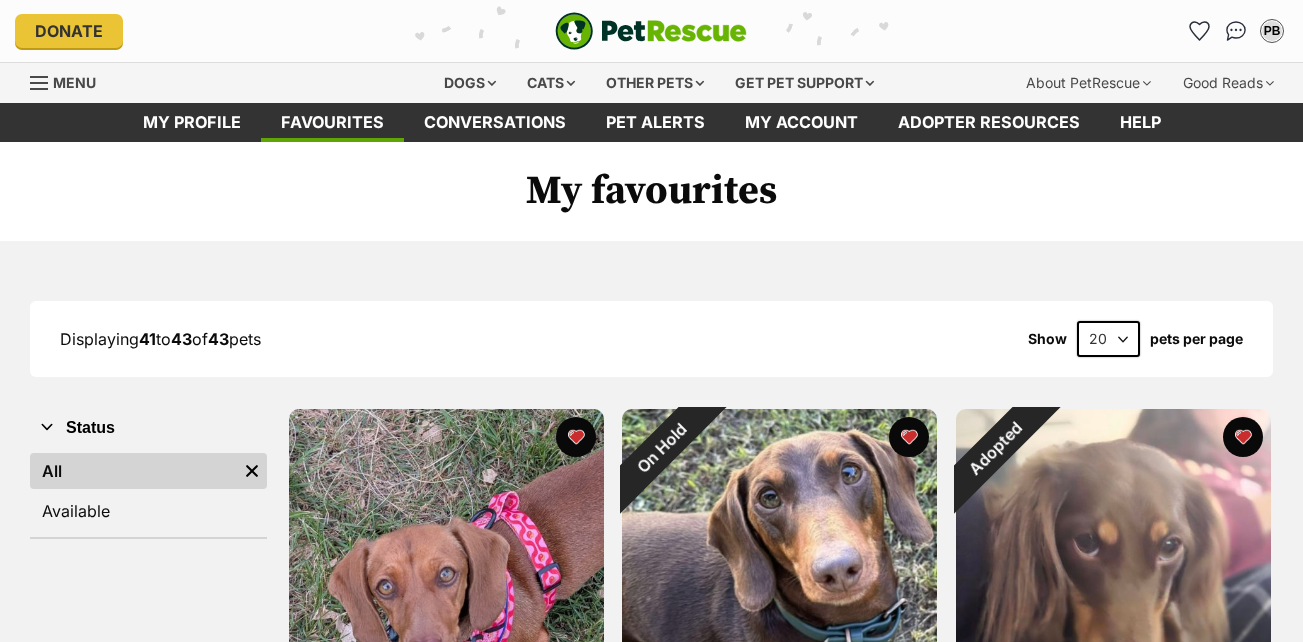 scroll, scrollTop: 0, scrollLeft: 0, axis: both 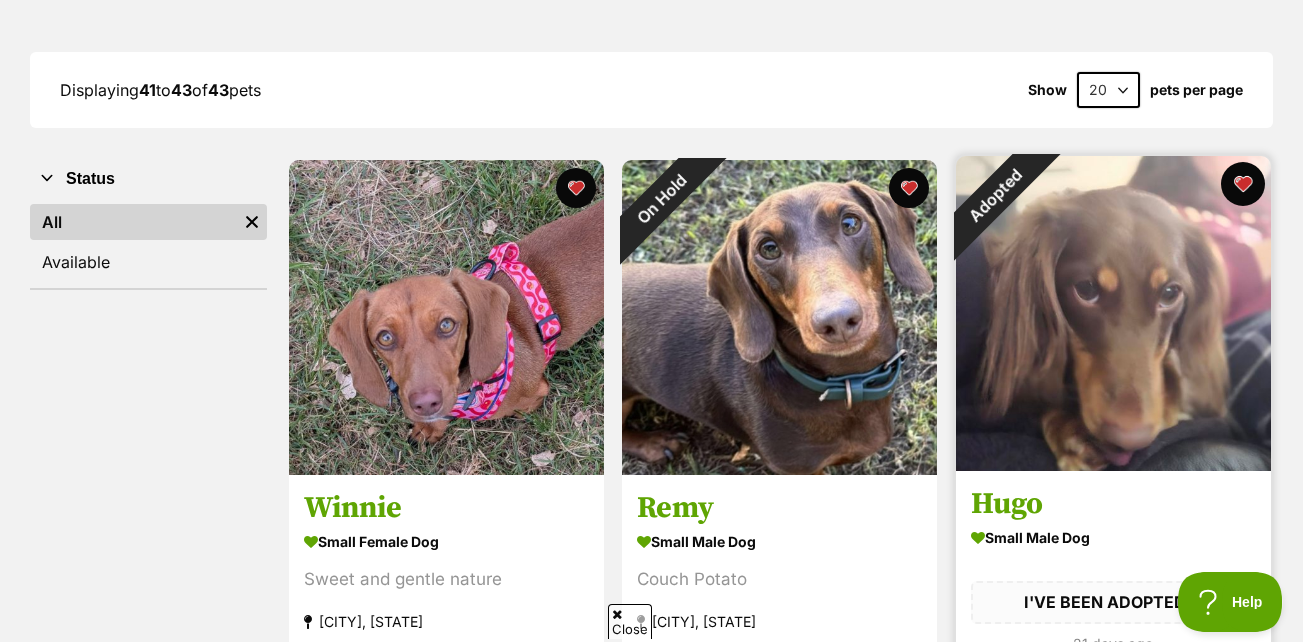 click at bounding box center [1243, 184] 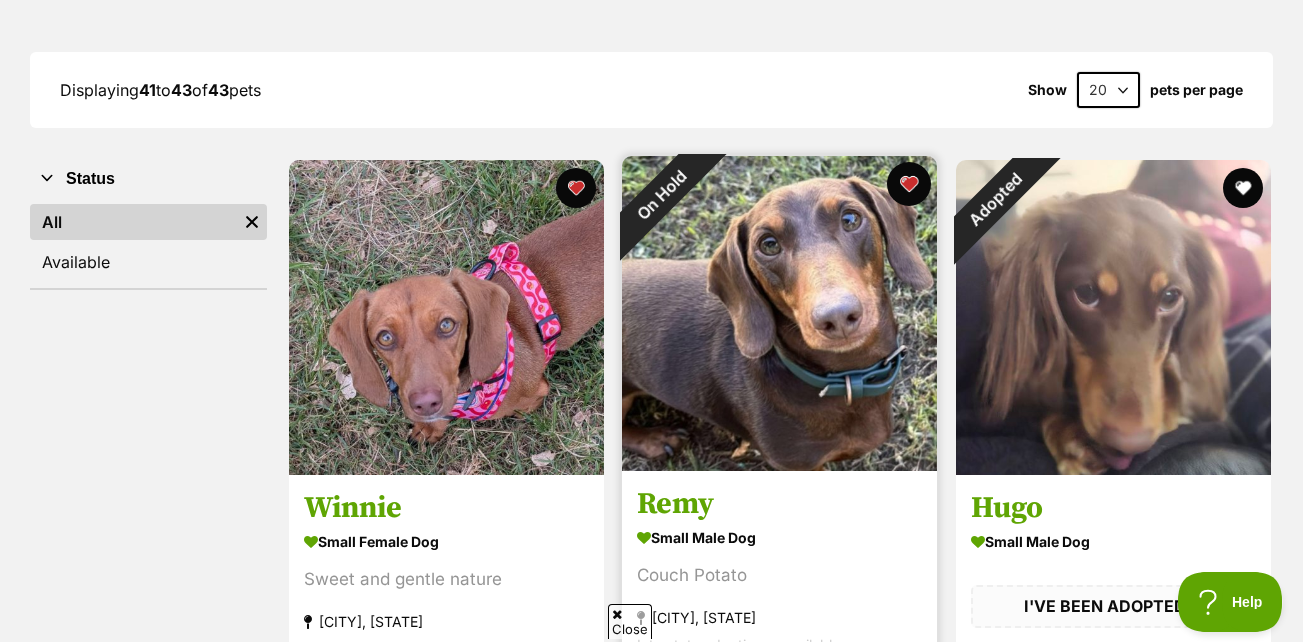 click at bounding box center [909, 184] 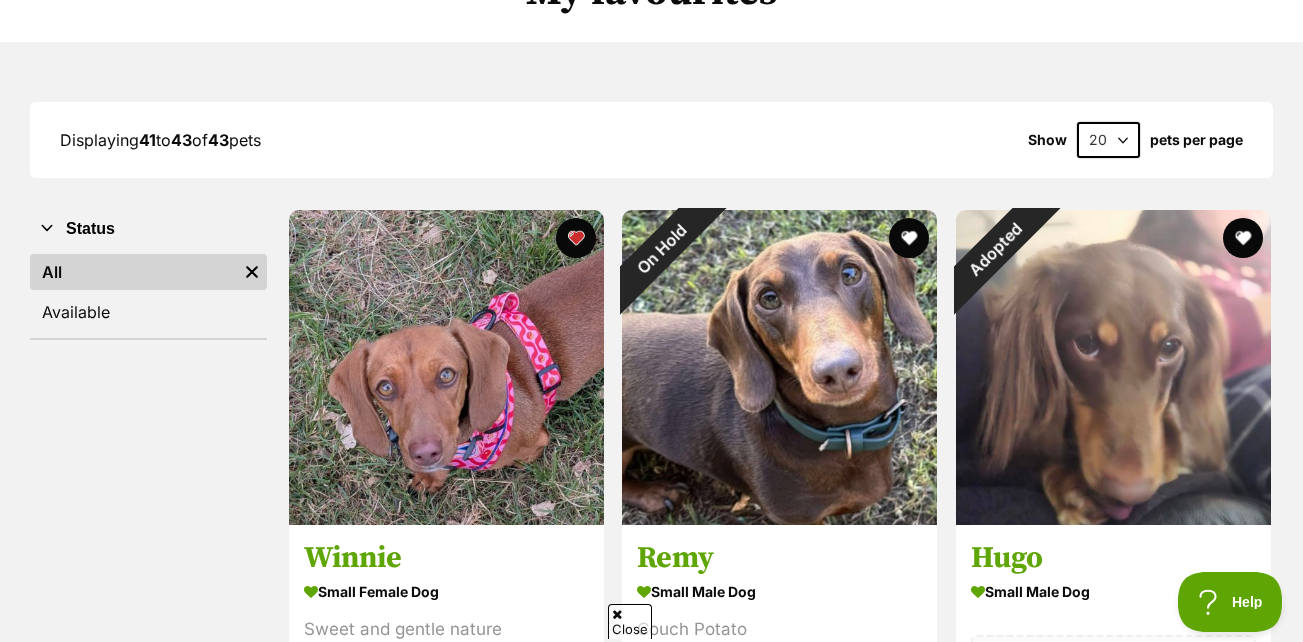 scroll, scrollTop: 0, scrollLeft: 0, axis: both 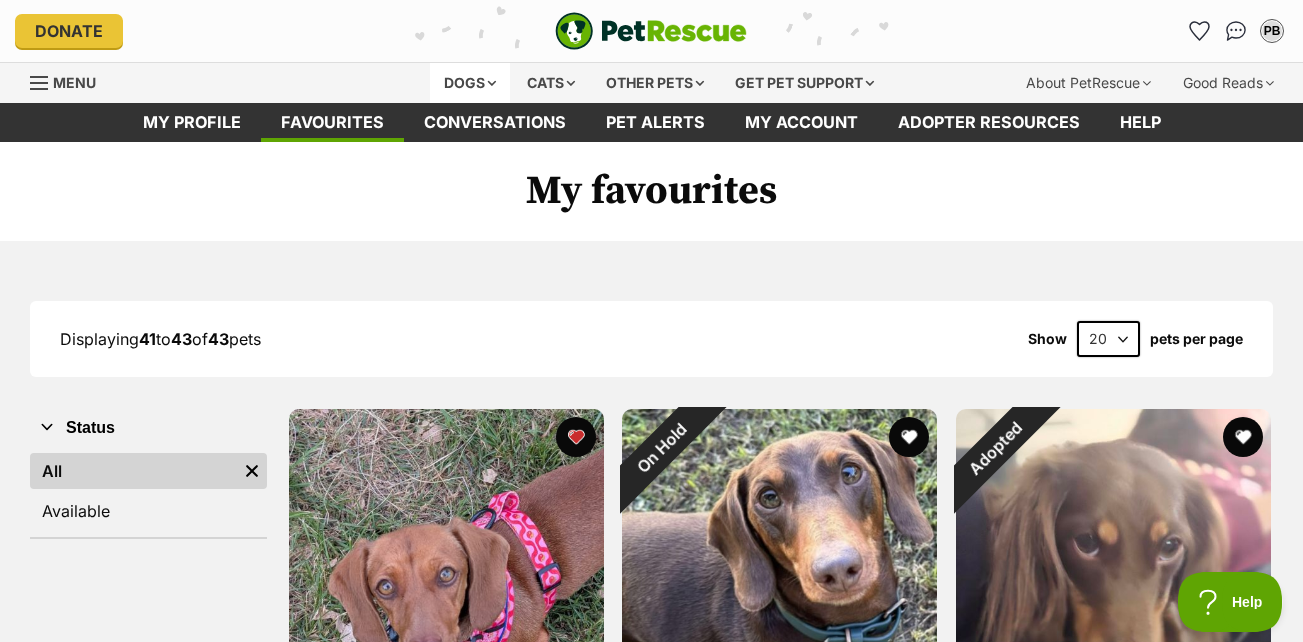 click on "Dogs" at bounding box center [470, 83] 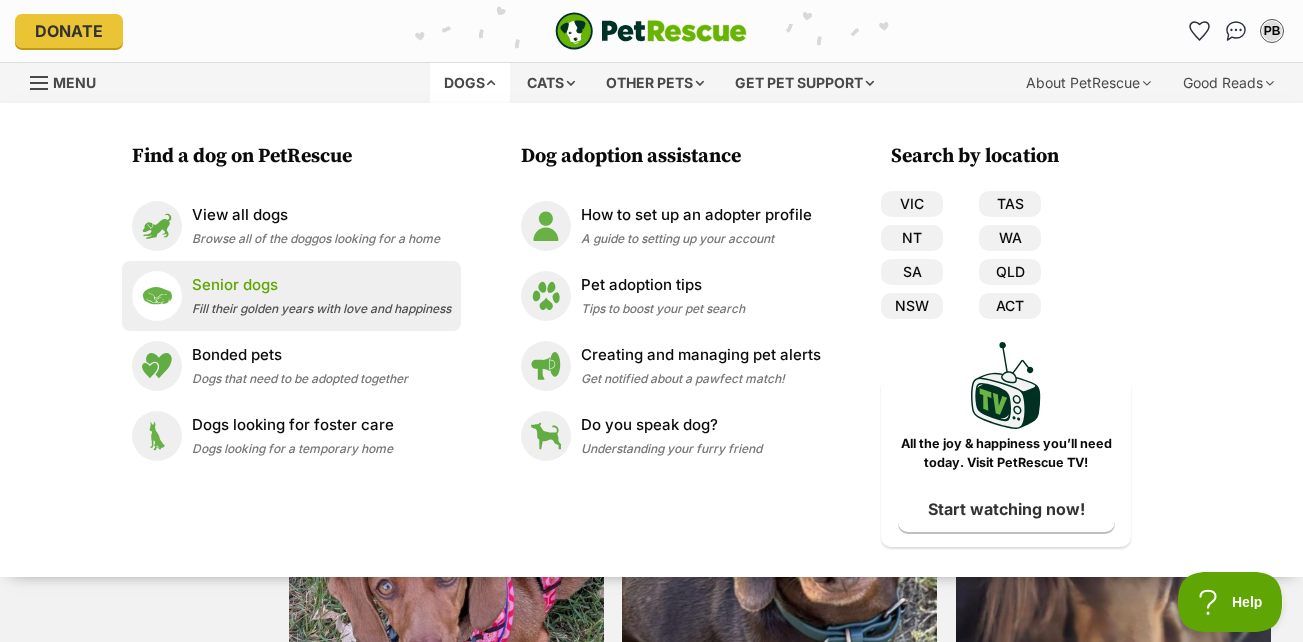 click on "Senior dogs" at bounding box center [321, 285] 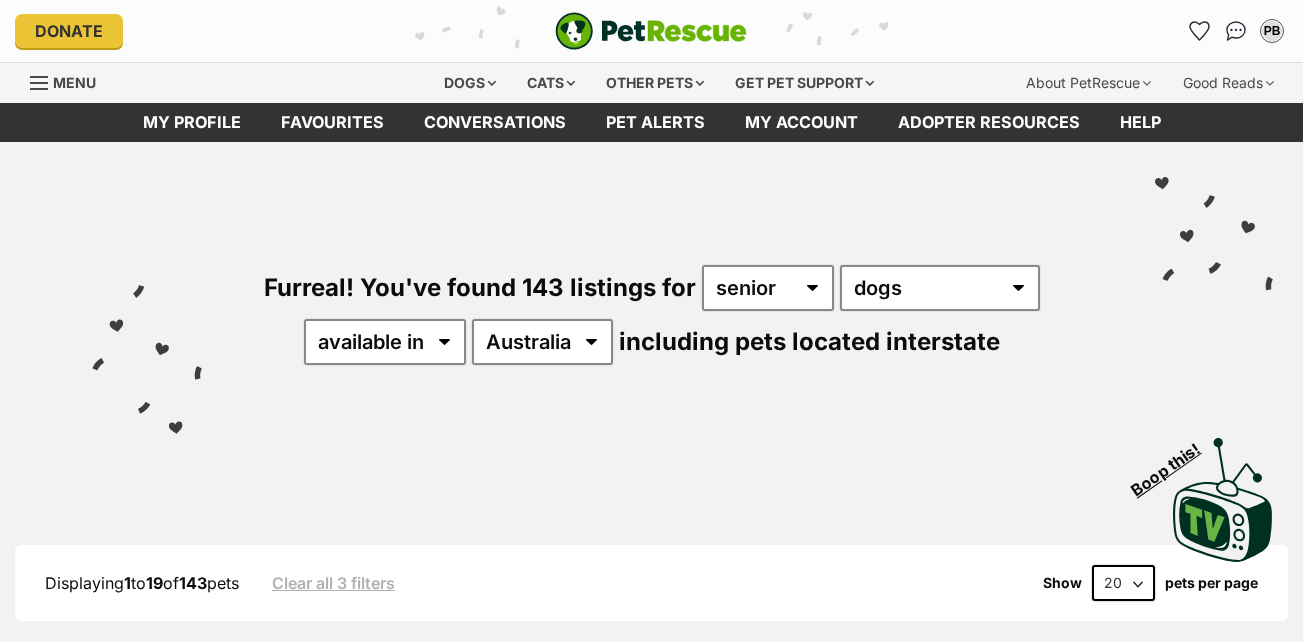 scroll, scrollTop: 0, scrollLeft: 0, axis: both 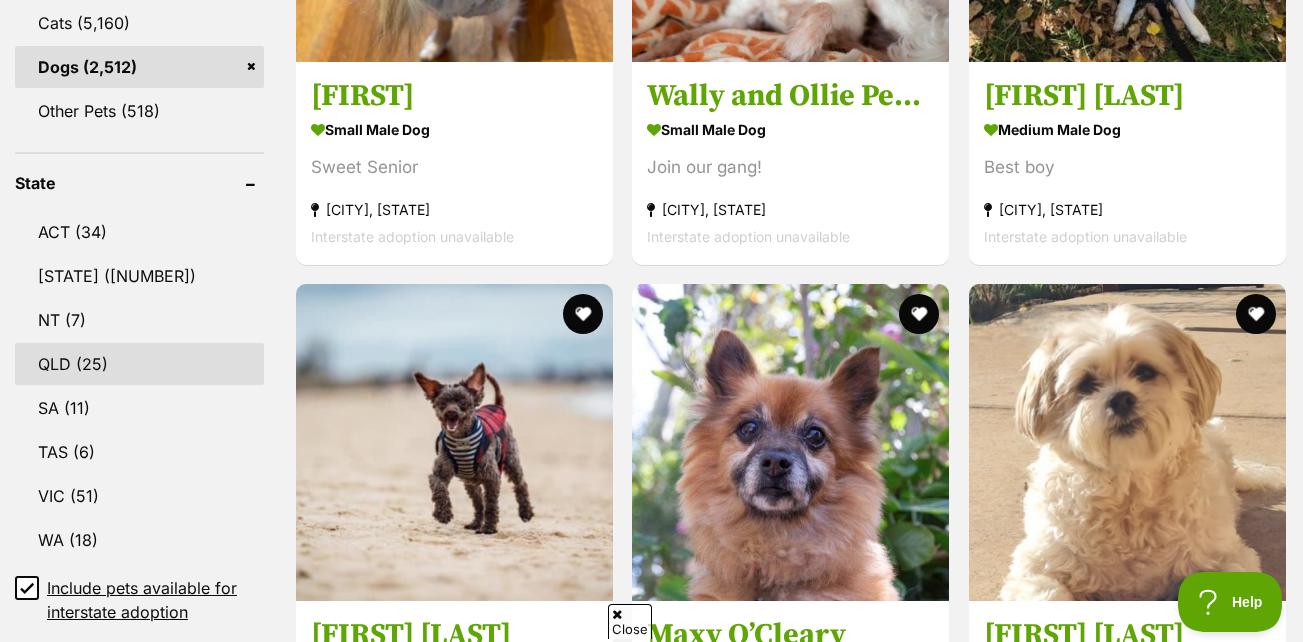 click on "QLD (25)" at bounding box center (139, 364) 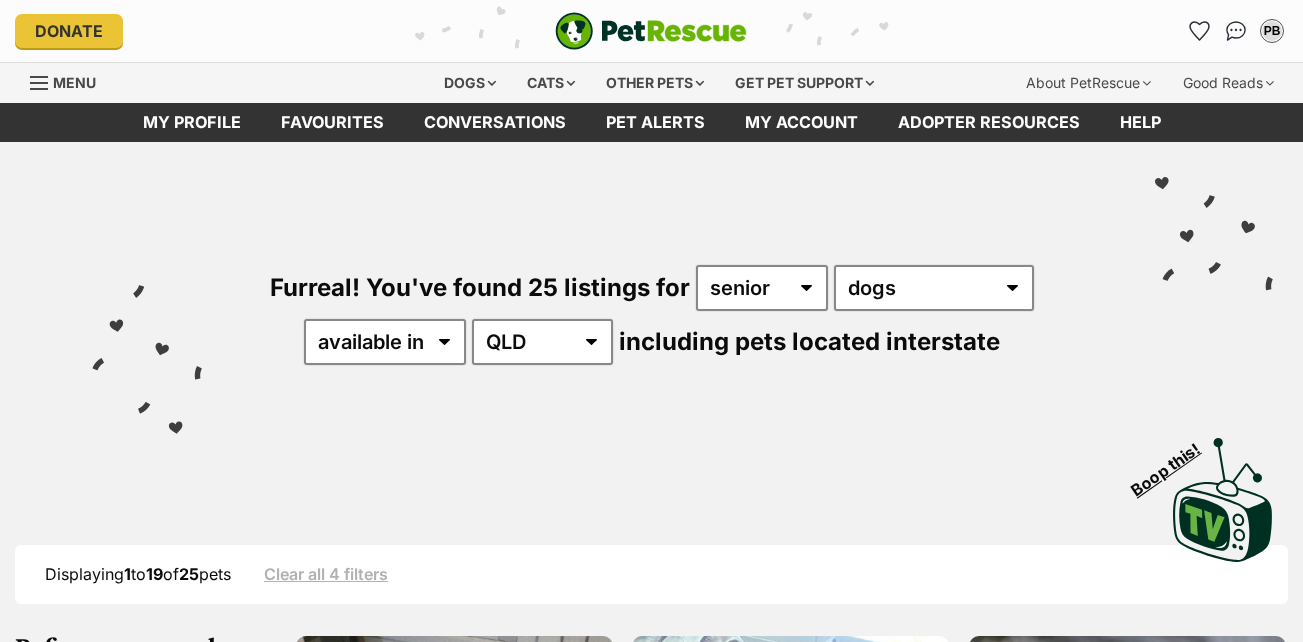 scroll, scrollTop: 0, scrollLeft: 0, axis: both 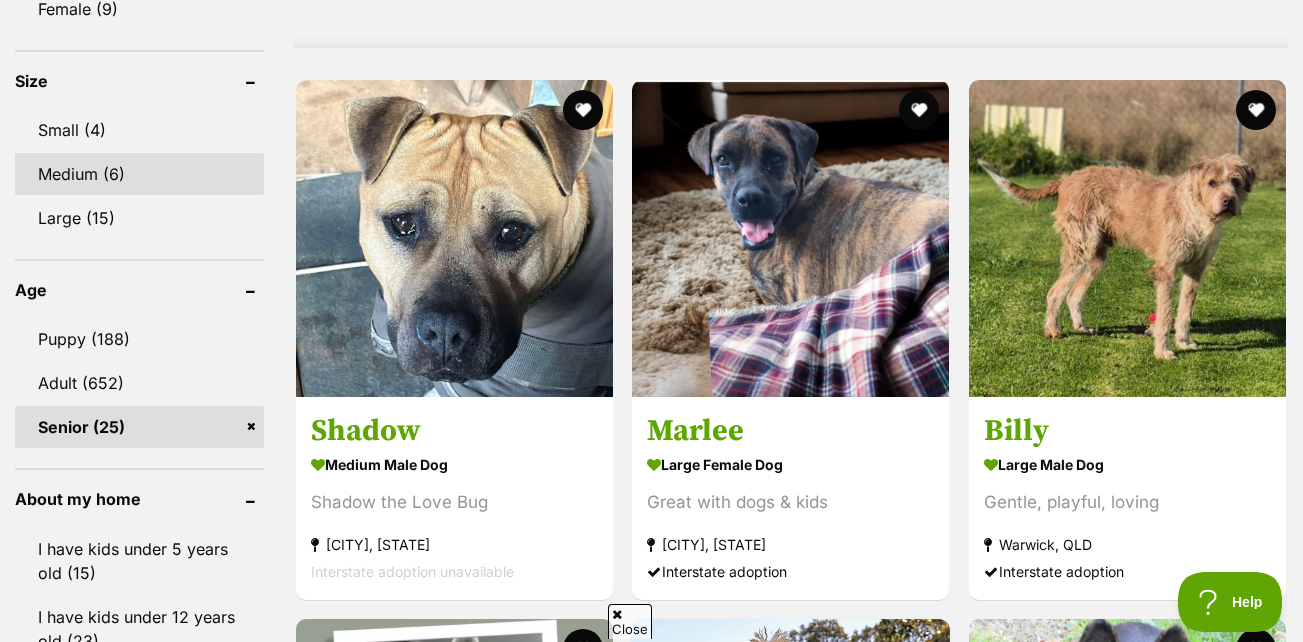 click on "Medium (6)" at bounding box center [139, 174] 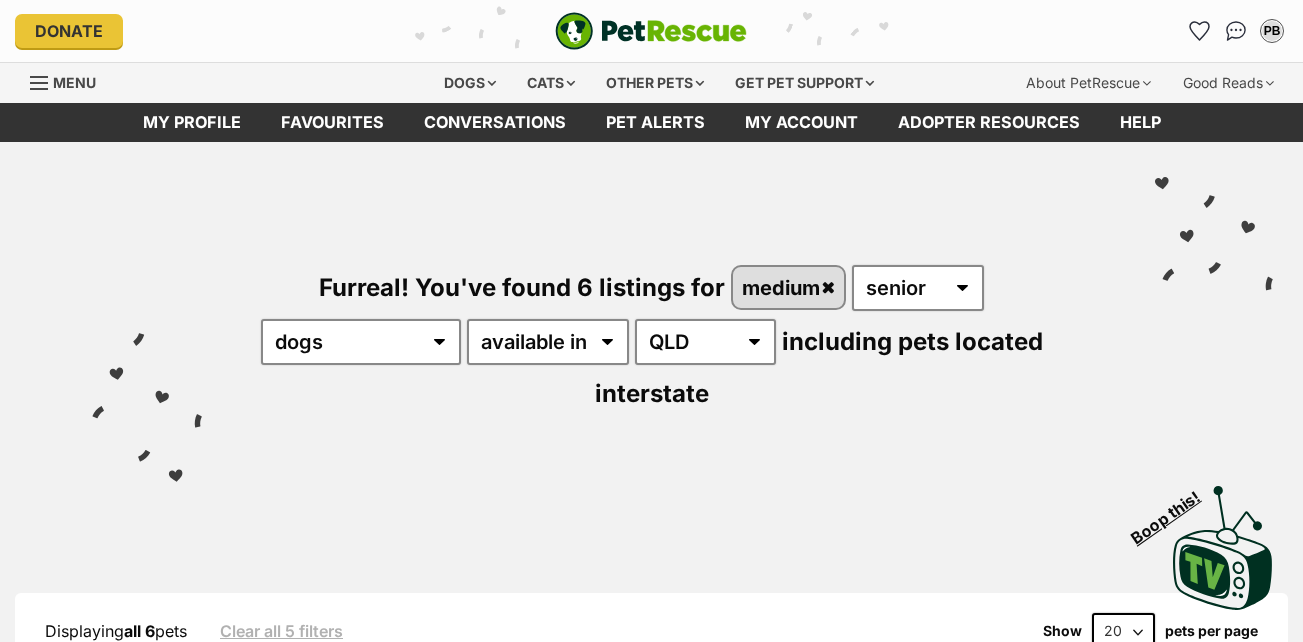 scroll, scrollTop: 0, scrollLeft: 0, axis: both 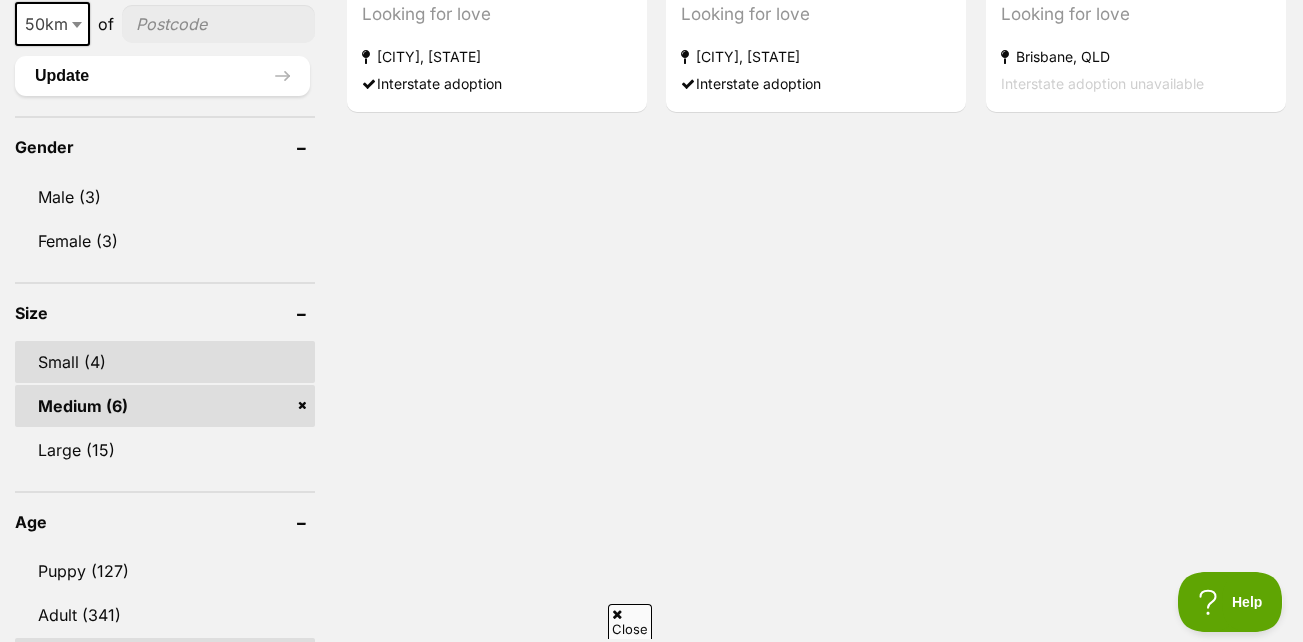 click on "Small (4)" at bounding box center (165, 362) 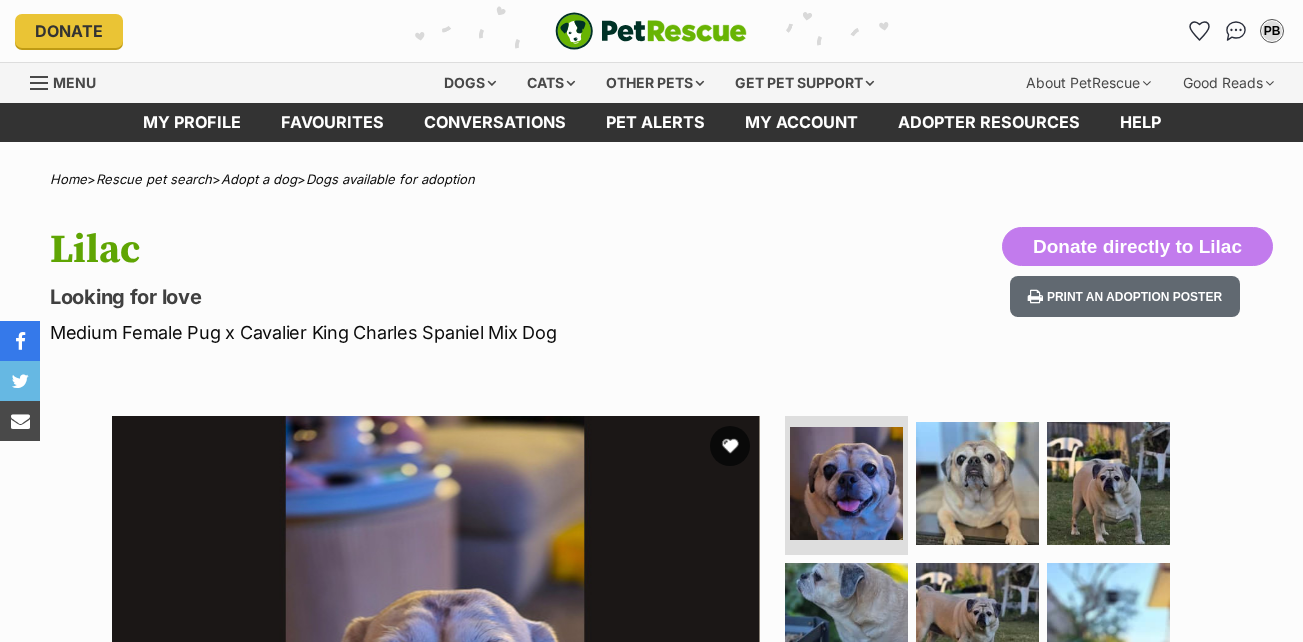 scroll, scrollTop: 0, scrollLeft: 0, axis: both 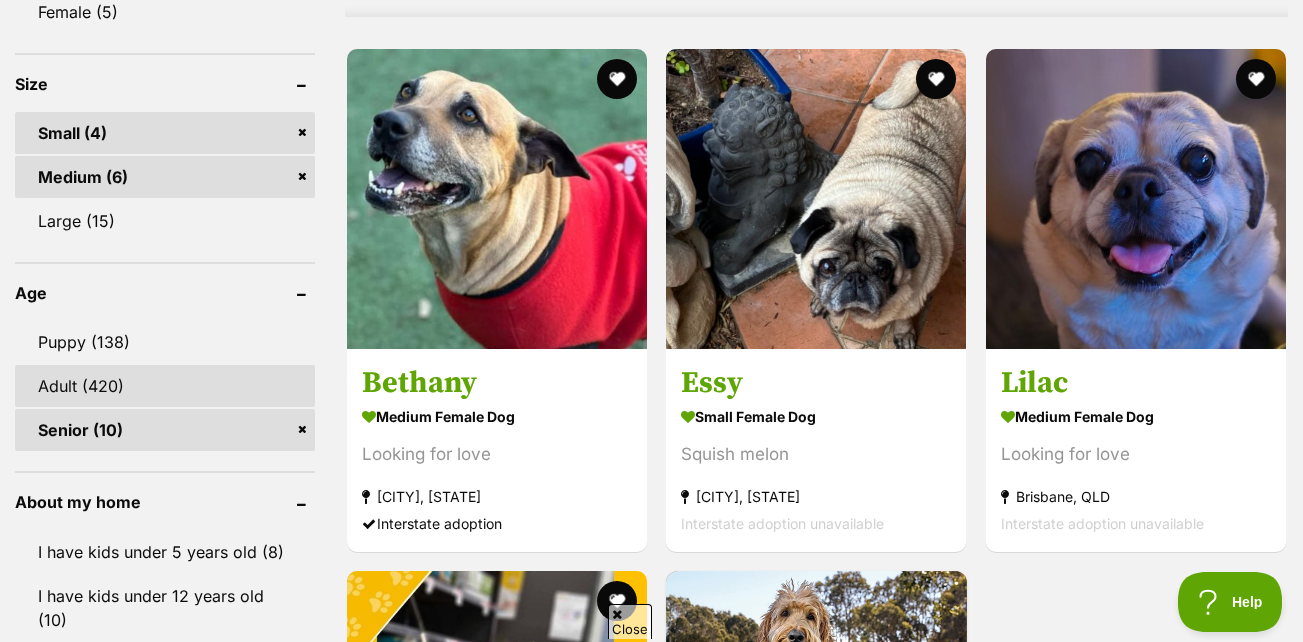 click on "Adult (420)" at bounding box center (165, 386) 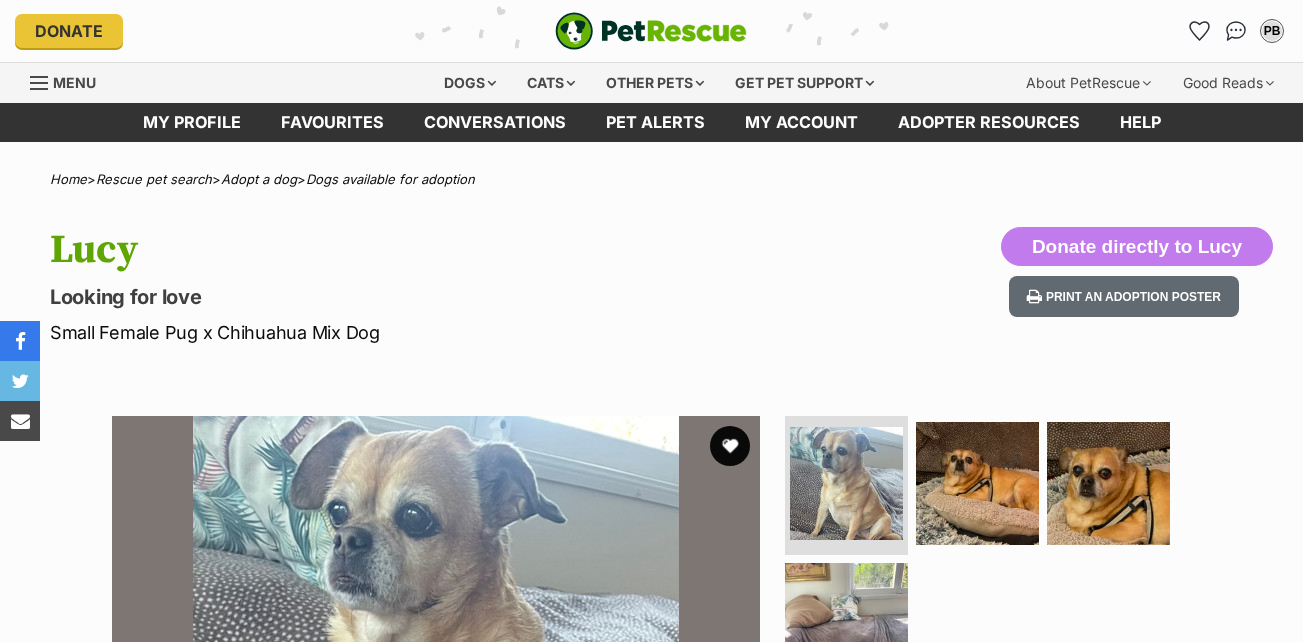 scroll, scrollTop: 0, scrollLeft: 0, axis: both 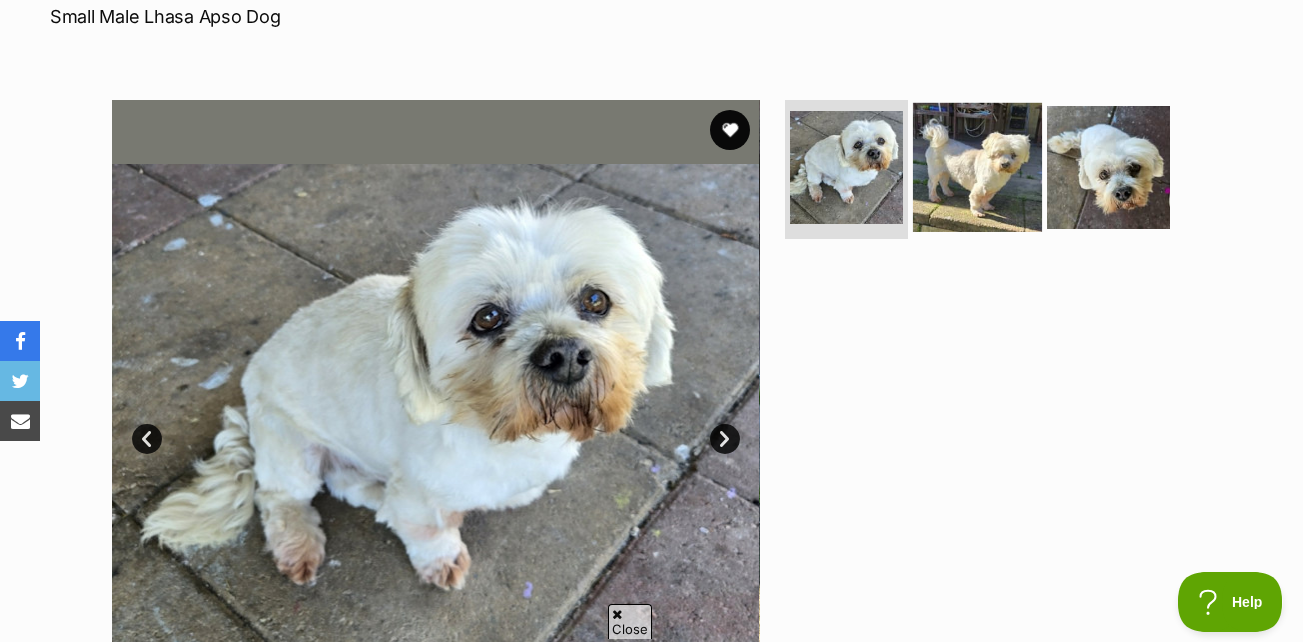 click at bounding box center [977, 166] 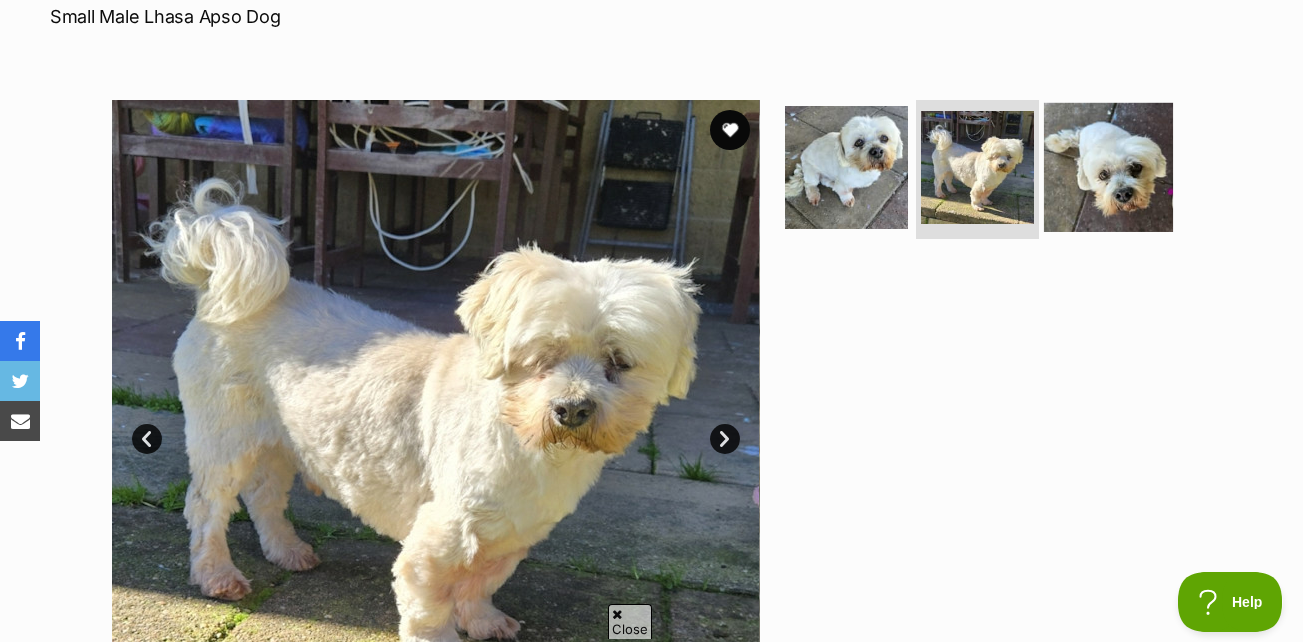 click at bounding box center (1108, 166) 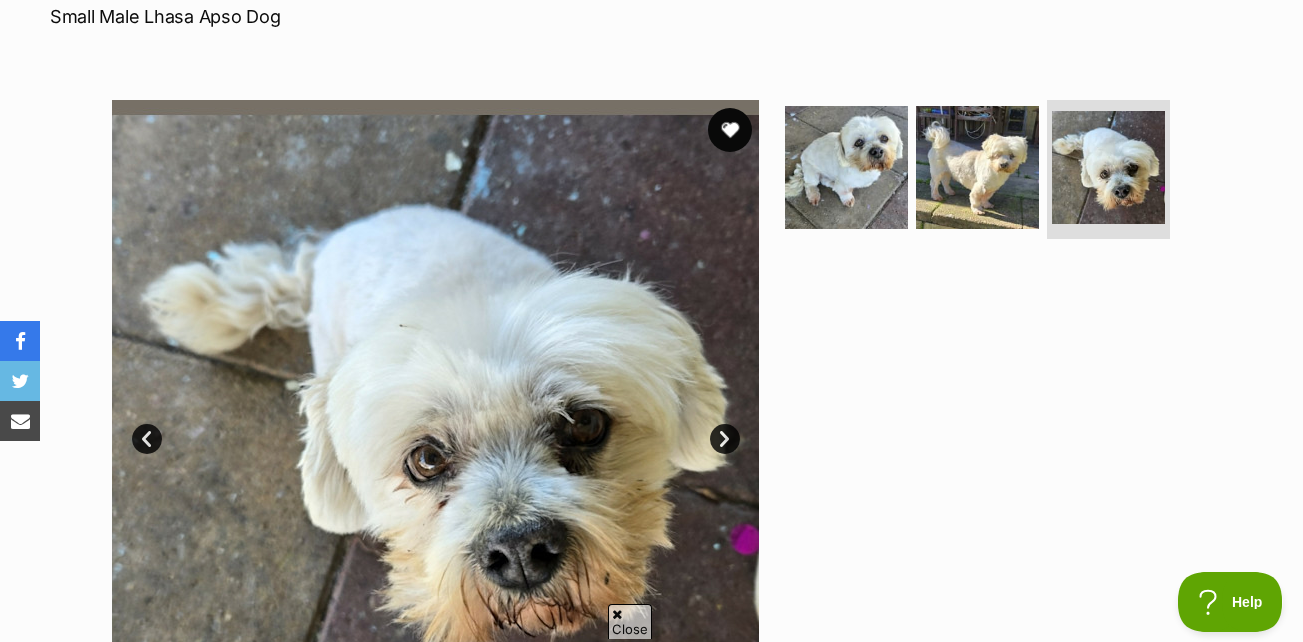 click at bounding box center (730, 130) 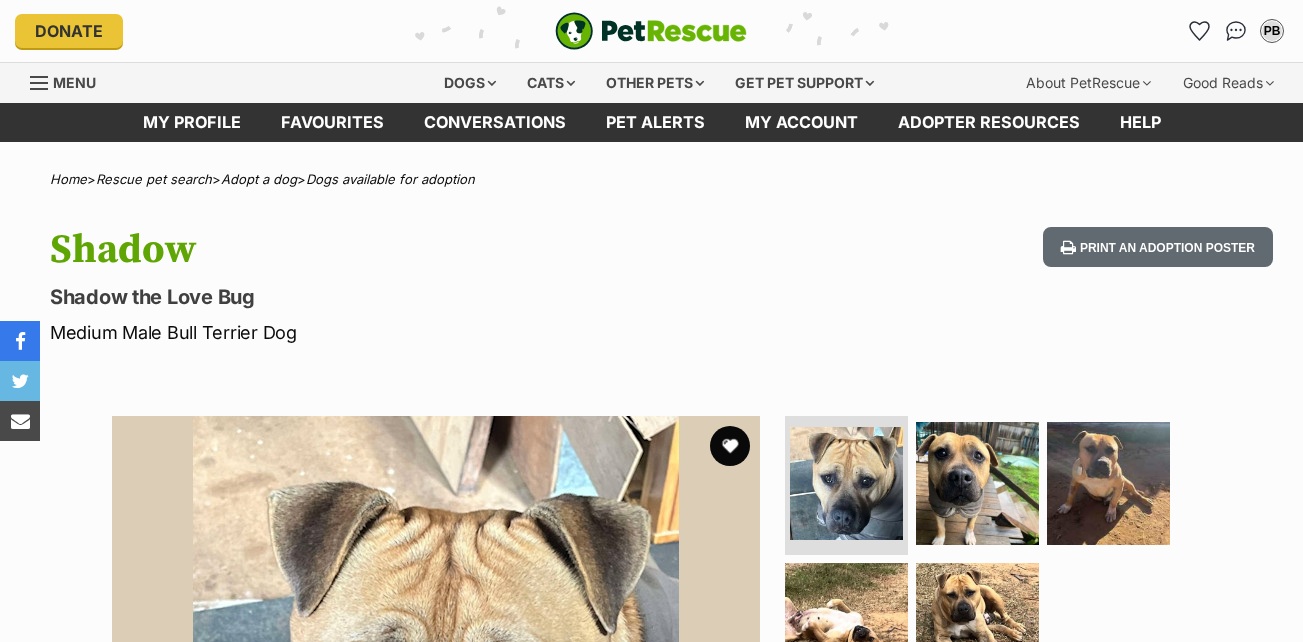 scroll, scrollTop: 0, scrollLeft: 0, axis: both 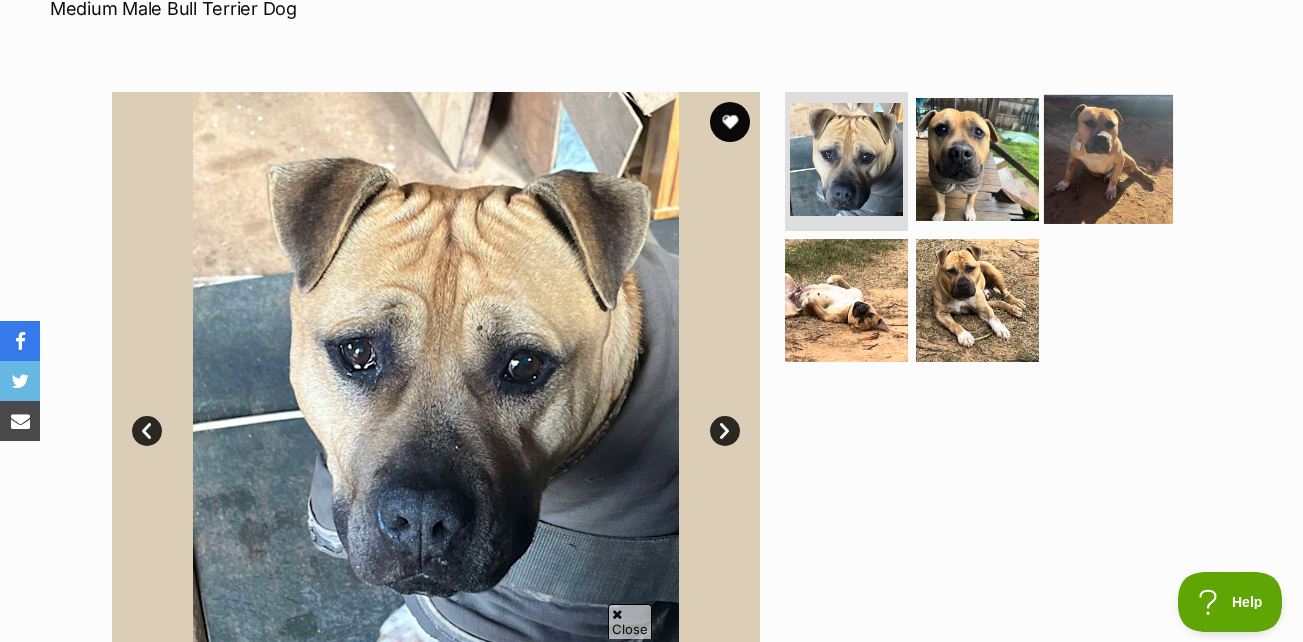 click at bounding box center [1108, 158] 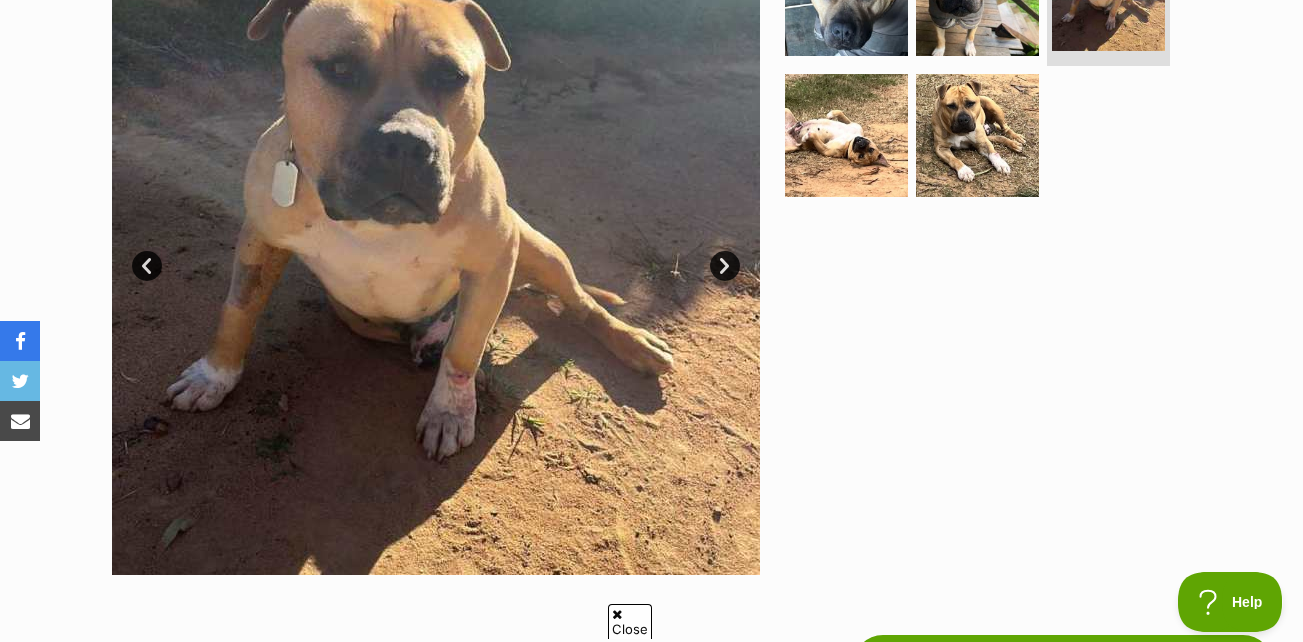 scroll, scrollTop: 358, scrollLeft: 0, axis: vertical 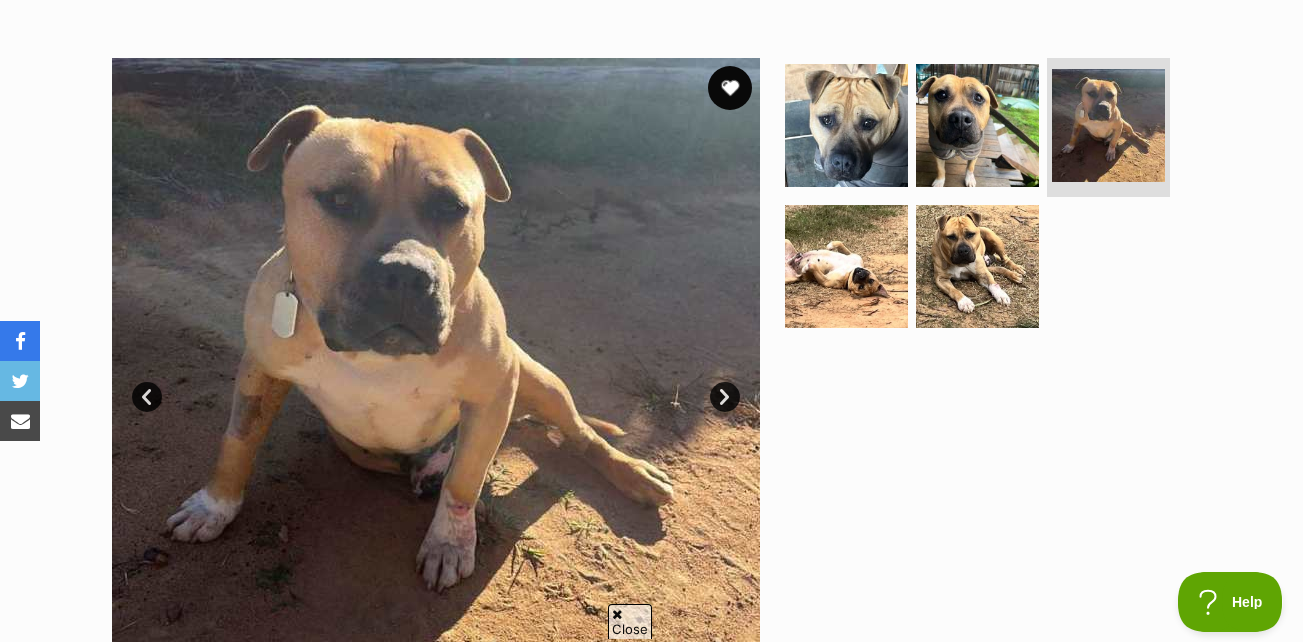 click at bounding box center (730, 88) 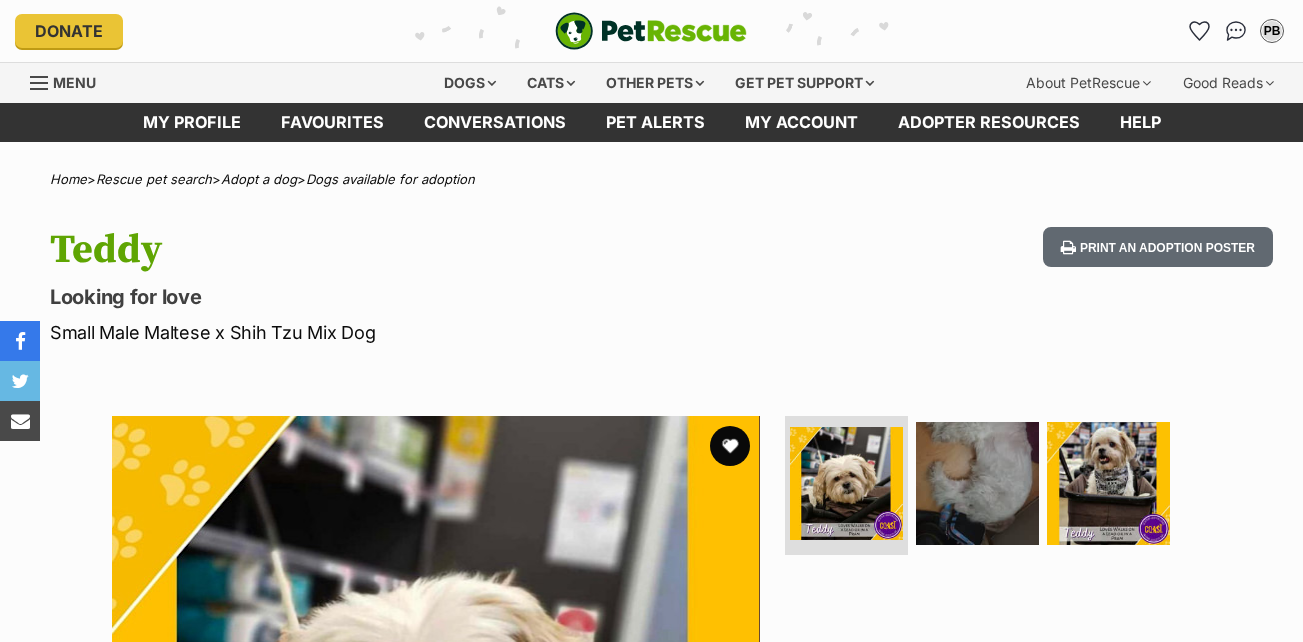 scroll, scrollTop: 0, scrollLeft: 0, axis: both 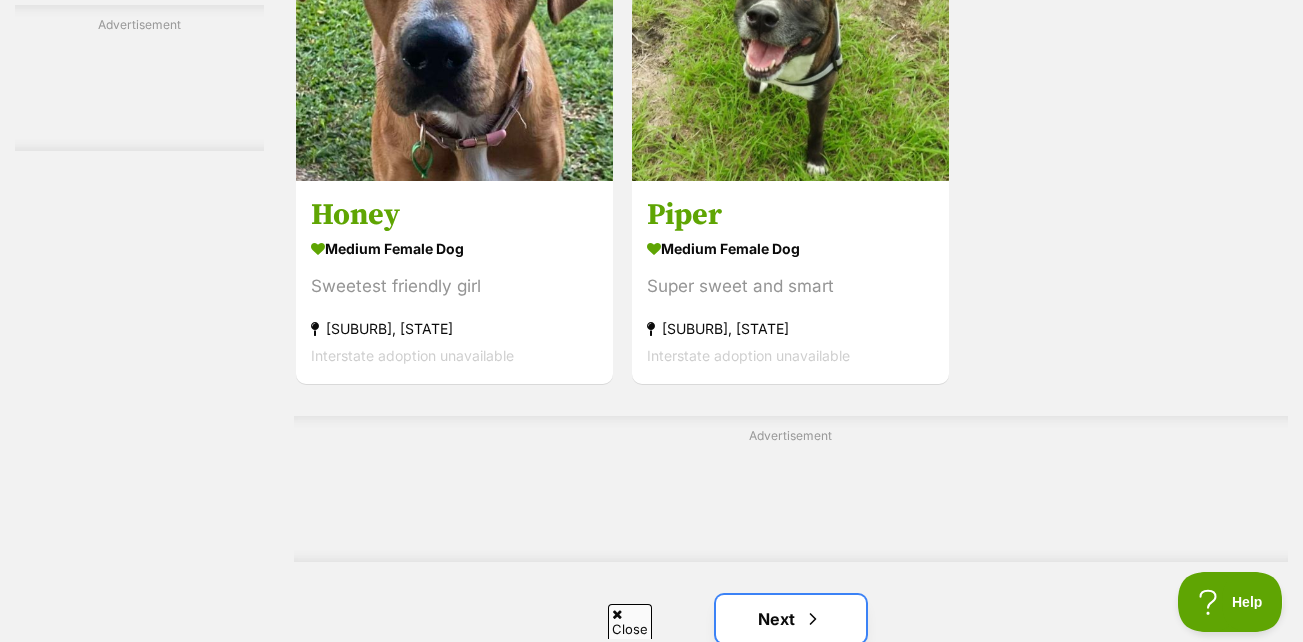 click on "Next" at bounding box center [791, 619] 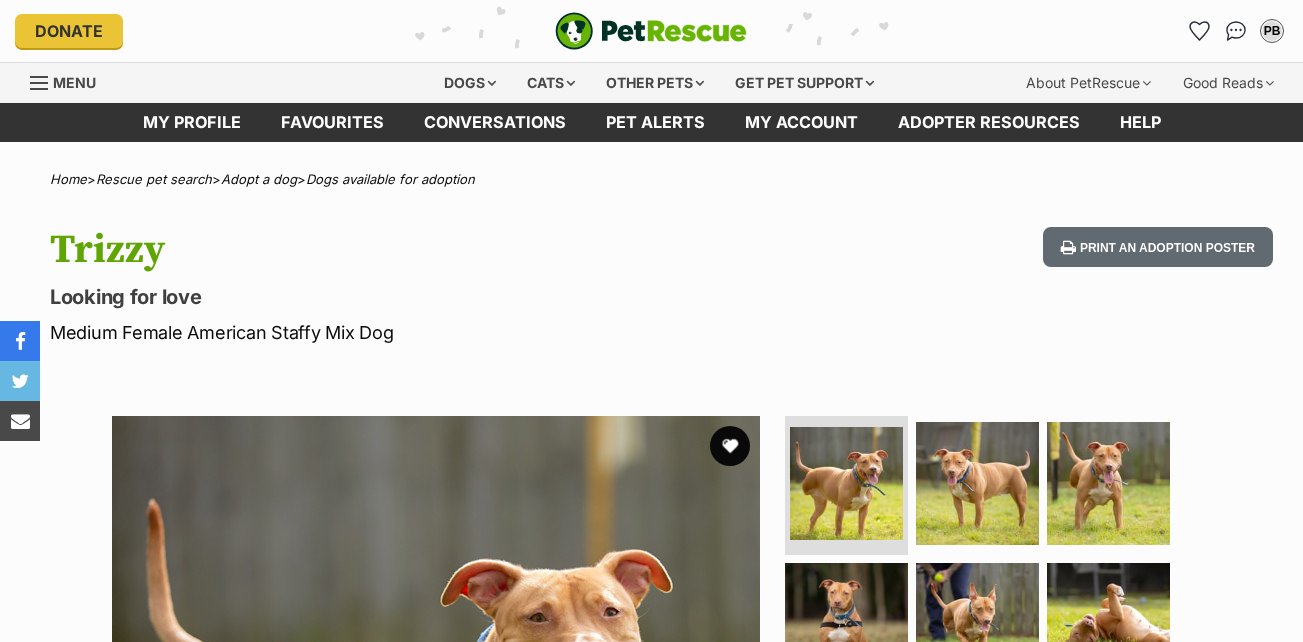 scroll, scrollTop: 0, scrollLeft: 0, axis: both 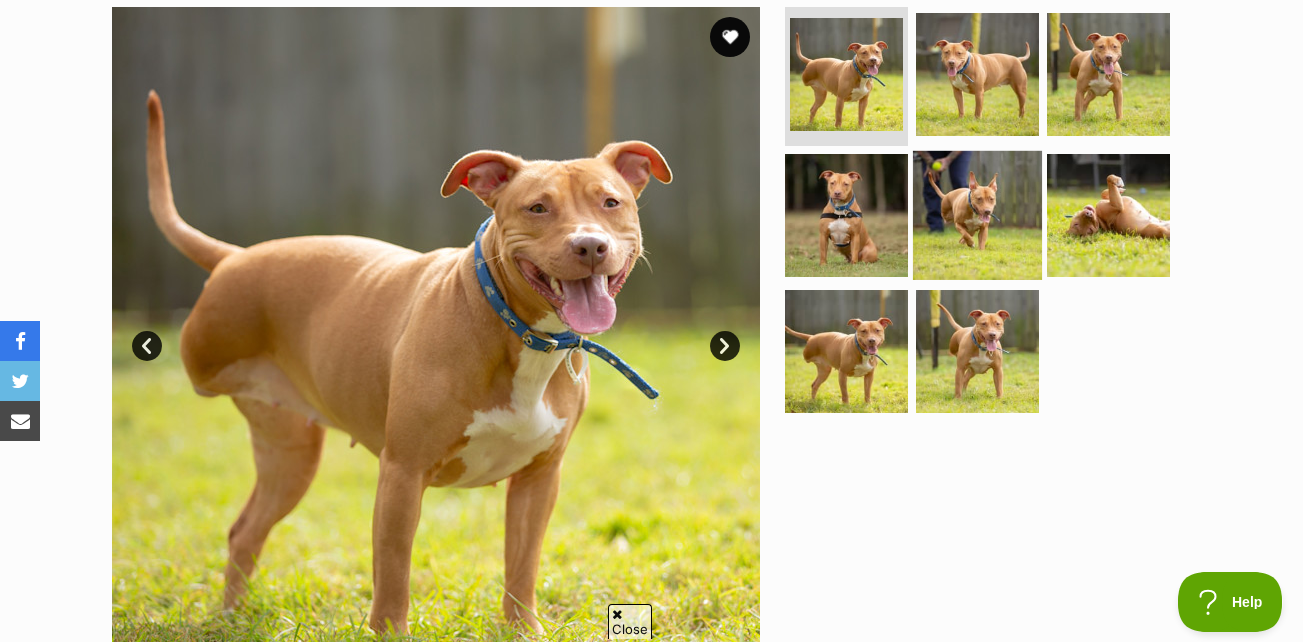 click at bounding box center (977, 215) 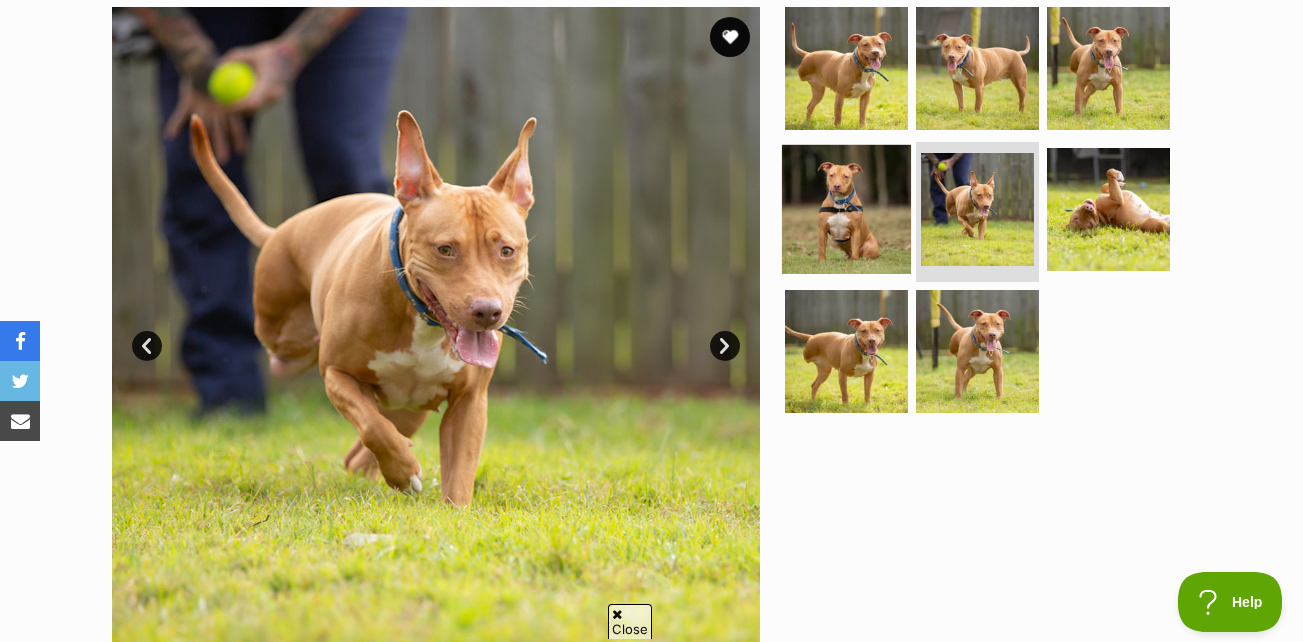 click at bounding box center (846, 209) 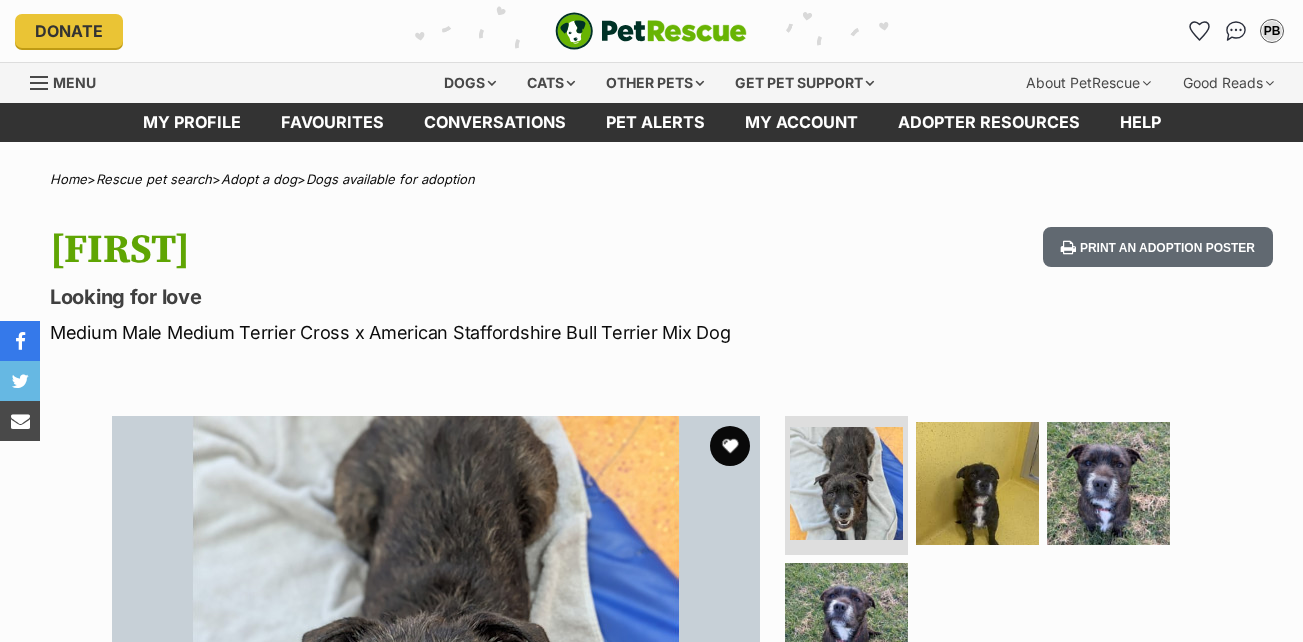 scroll, scrollTop: 0, scrollLeft: 0, axis: both 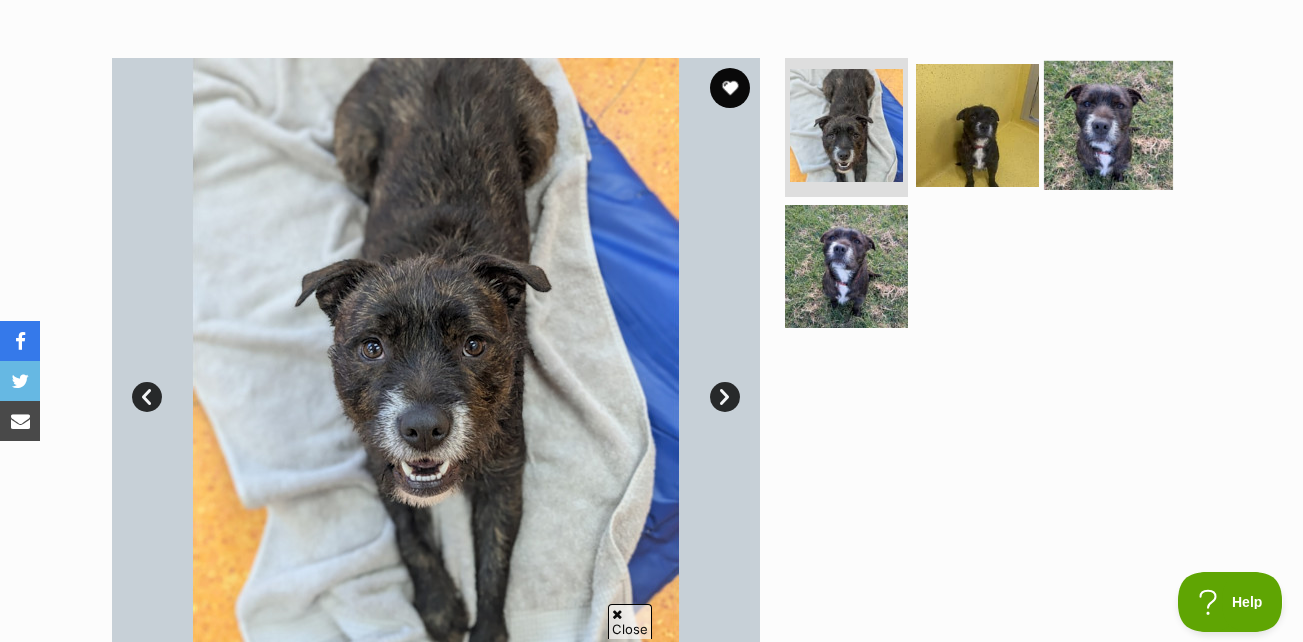 click at bounding box center (1108, 124) 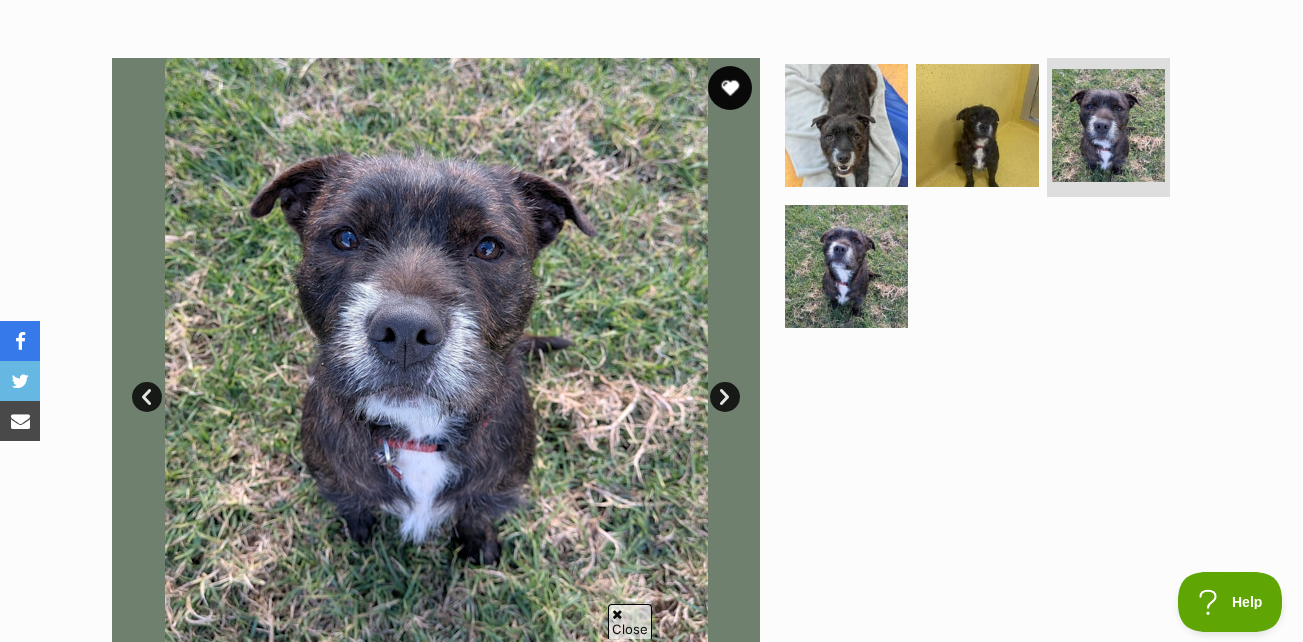 click at bounding box center [730, 88] 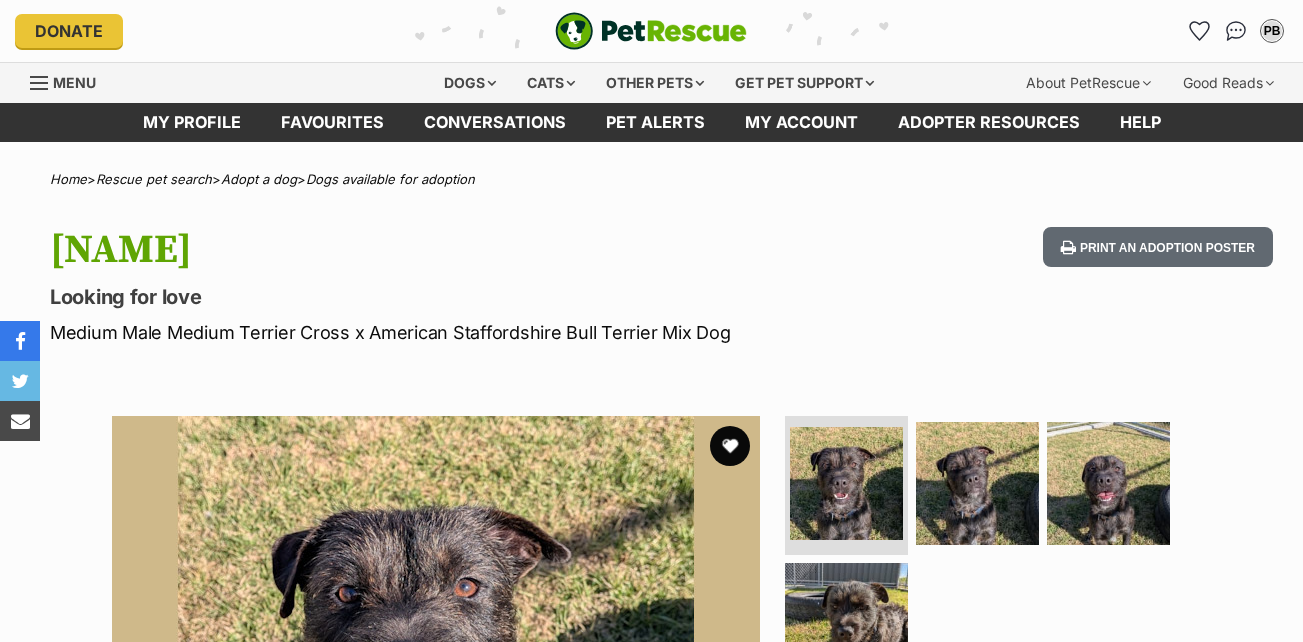 scroll, scrollTop: 0, scrollLeft: 0, axis: both 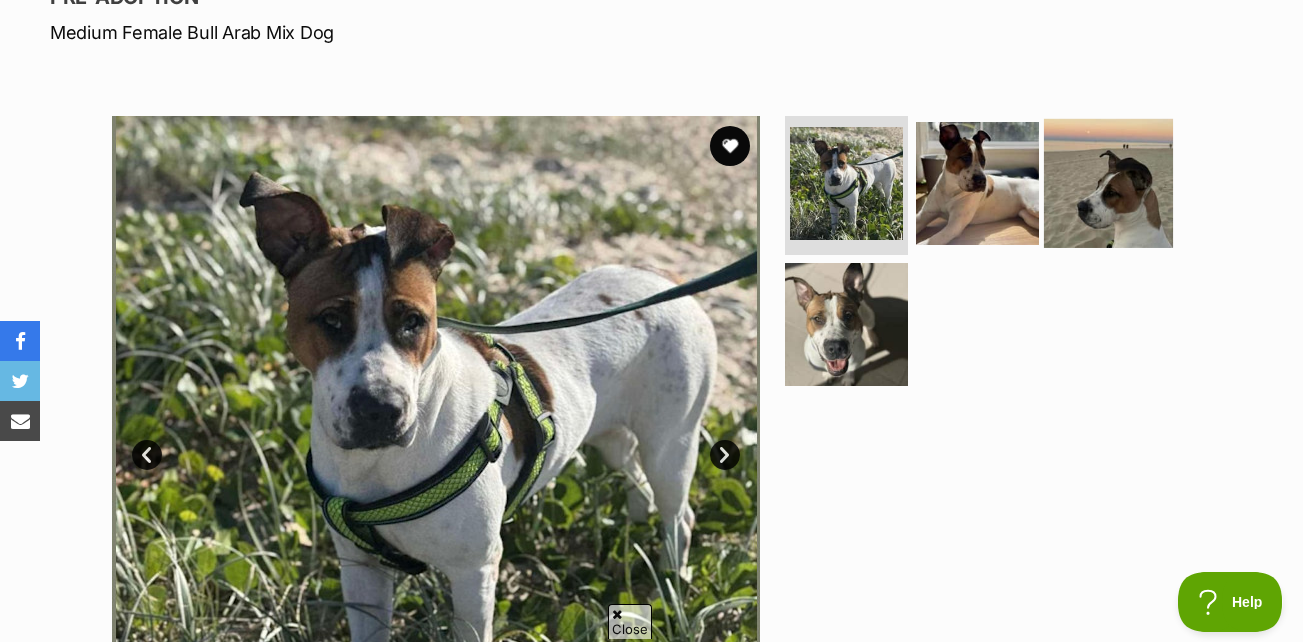 click at bounding box center [1108, 182] 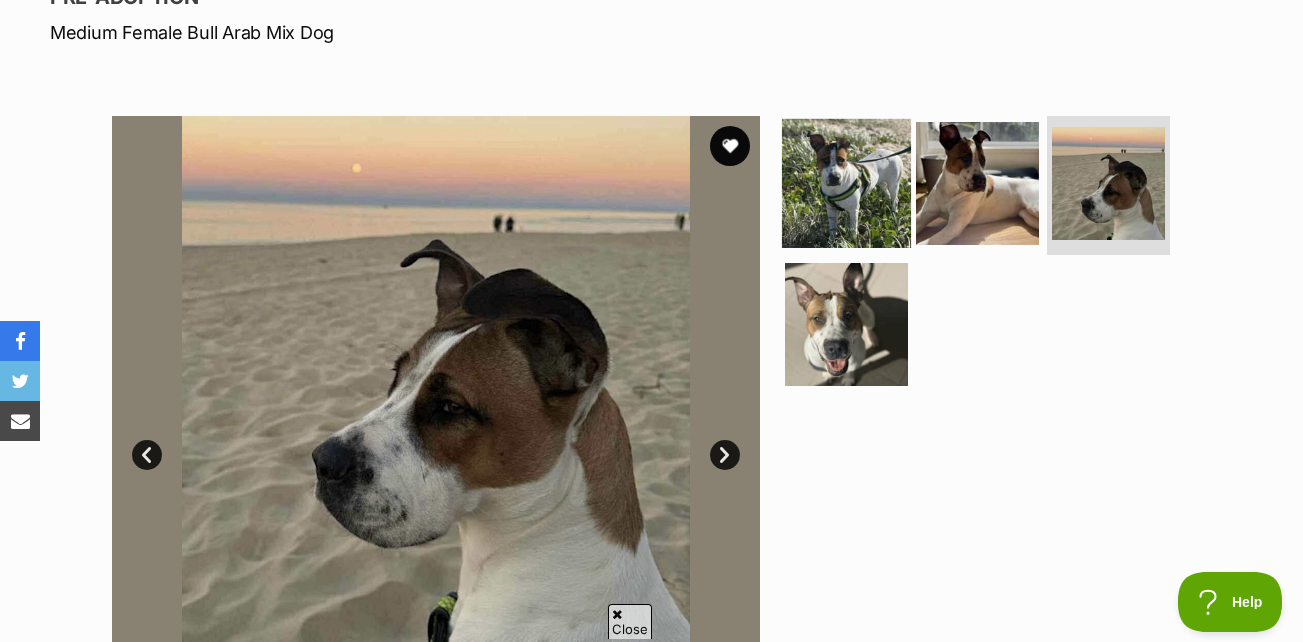 click at bounding box center (846, 182) 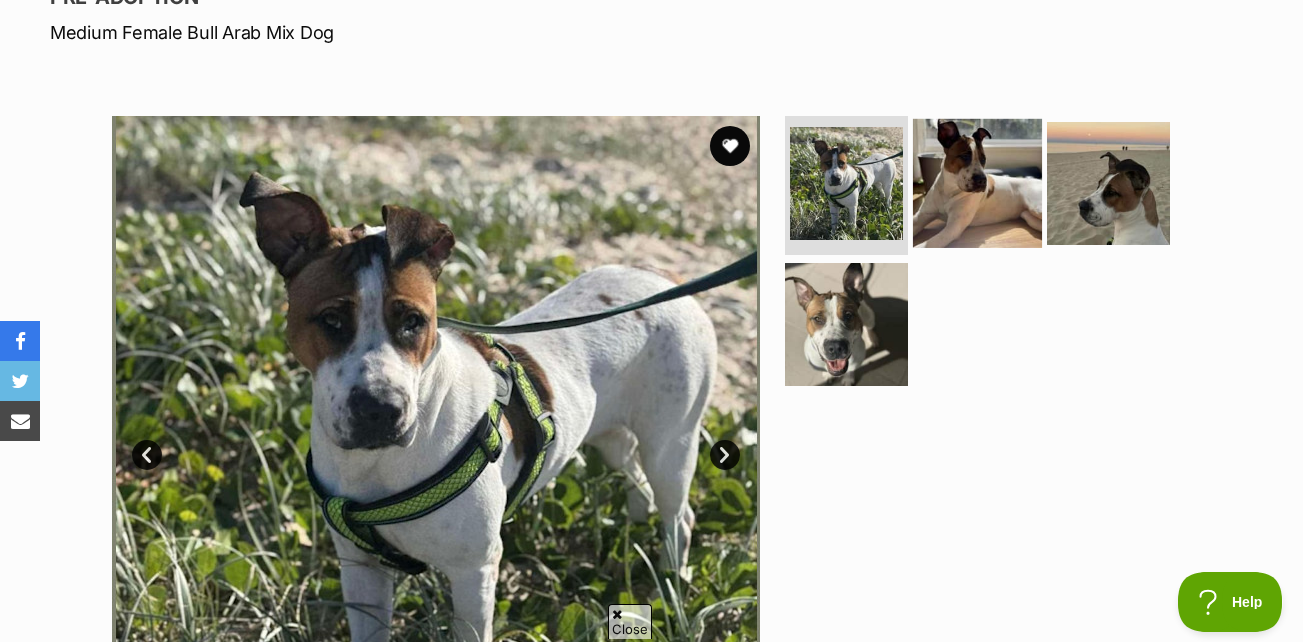 click at bounding box center (977, 182) 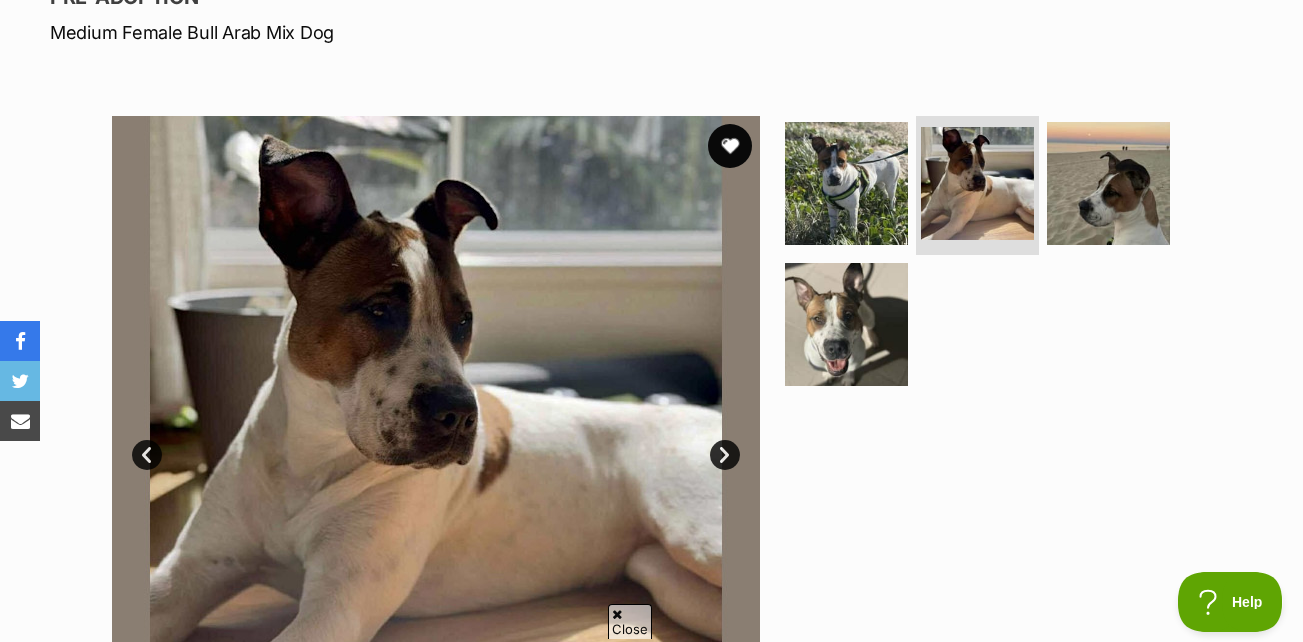 click at bounding box center [730, 146] 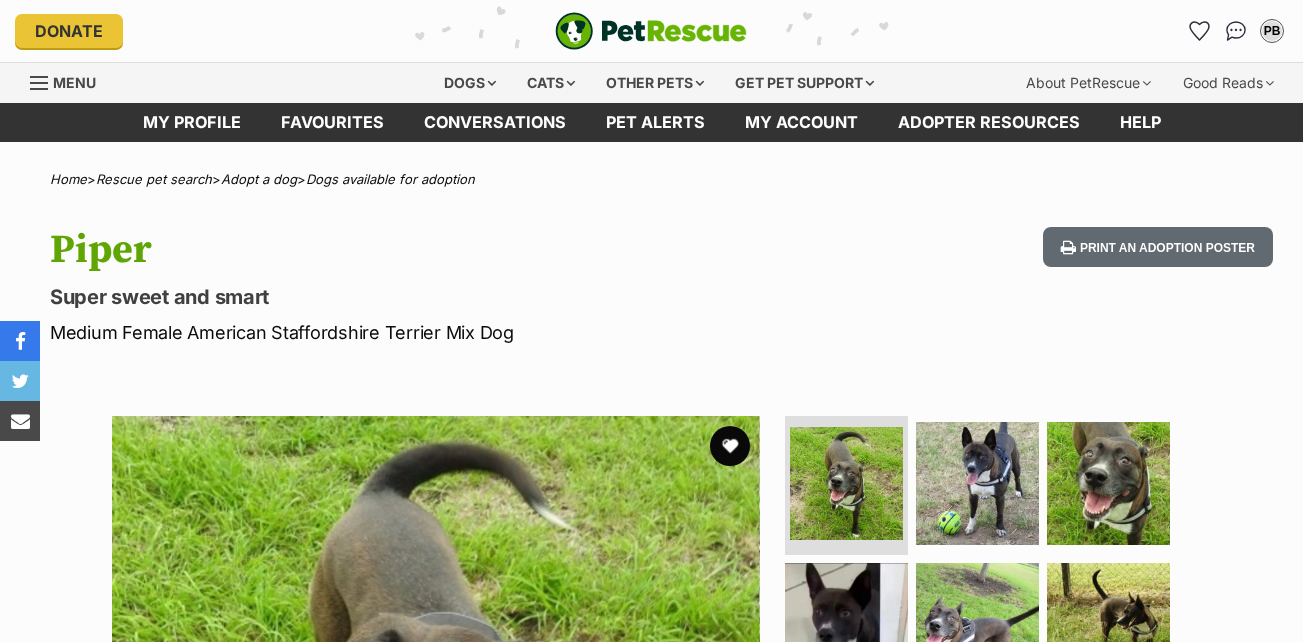 scroll, scrollTop: 0, scrollLeft: 0, axis: both 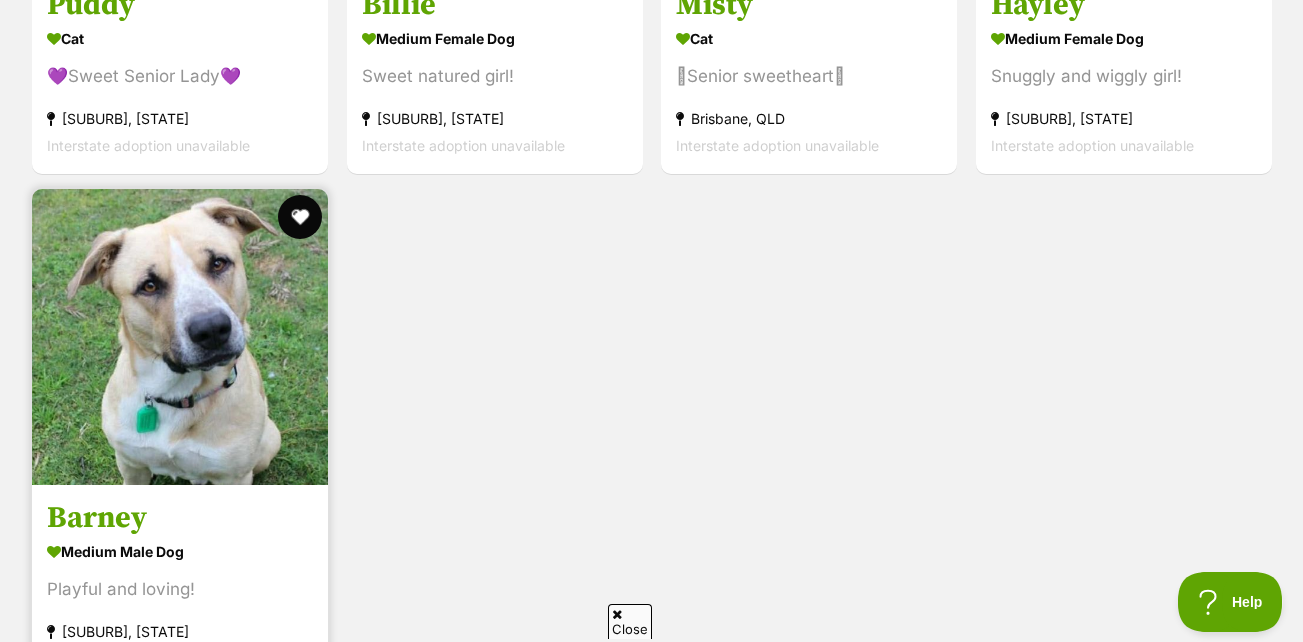 click at bounding box center [300, 217] 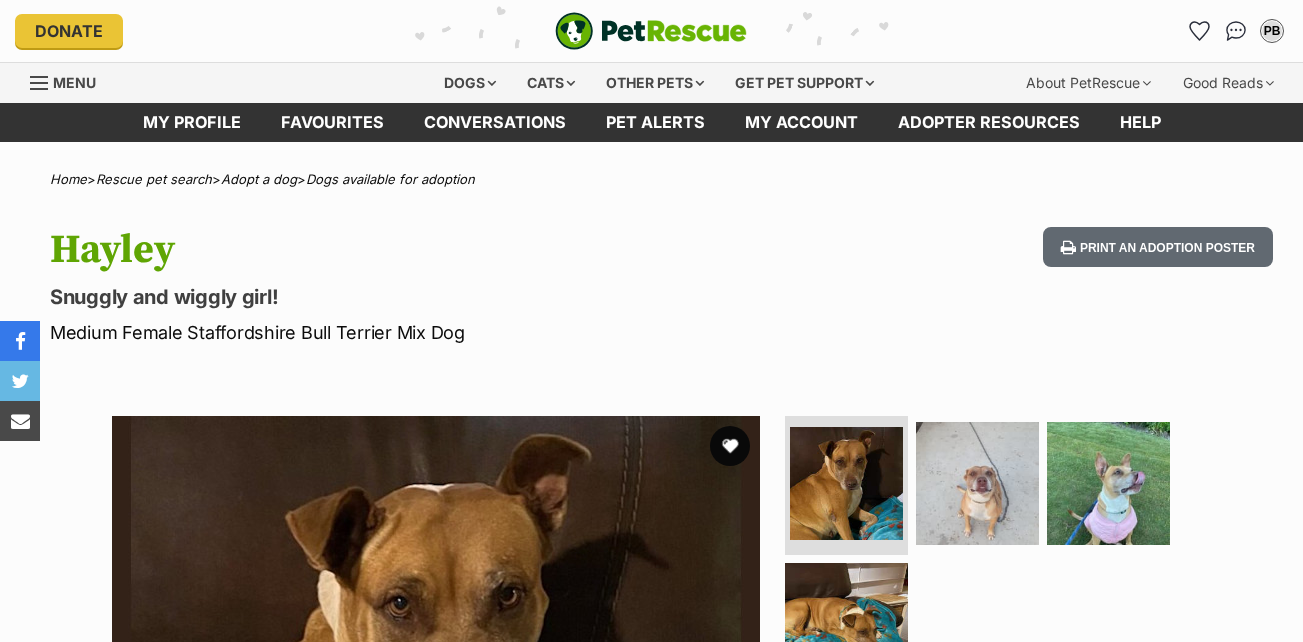 scroll, scrollTop: 0, scrollLeft: 0, axis: both 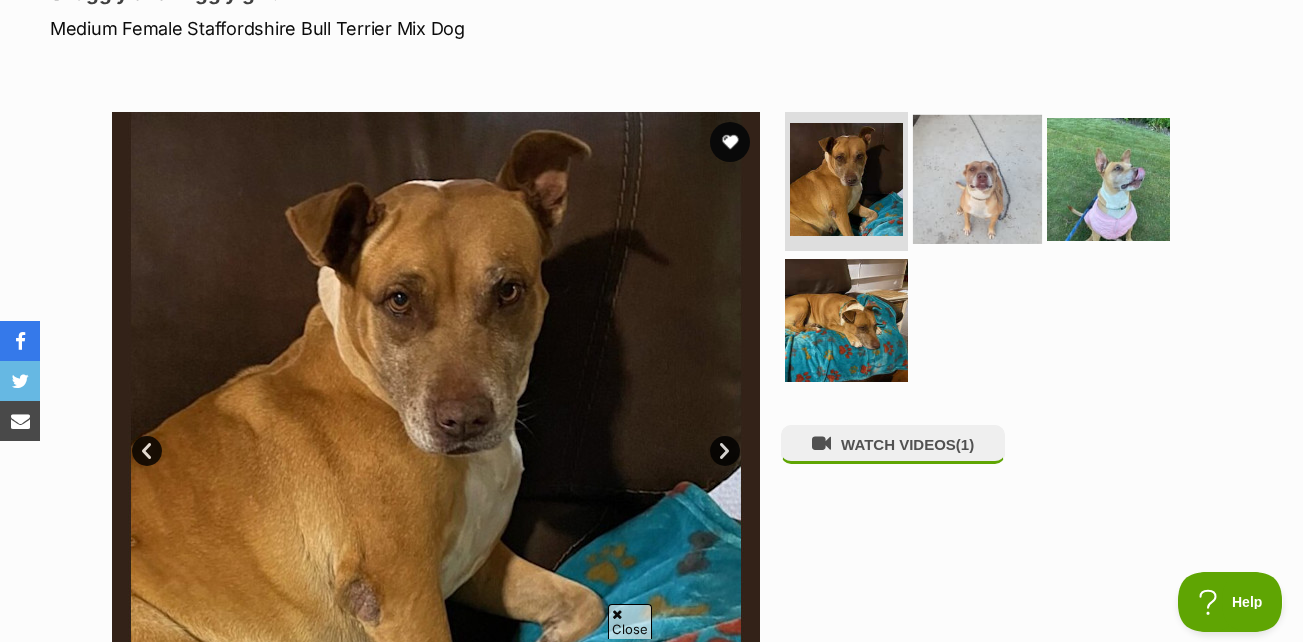 click at bounding box center (977, 178) 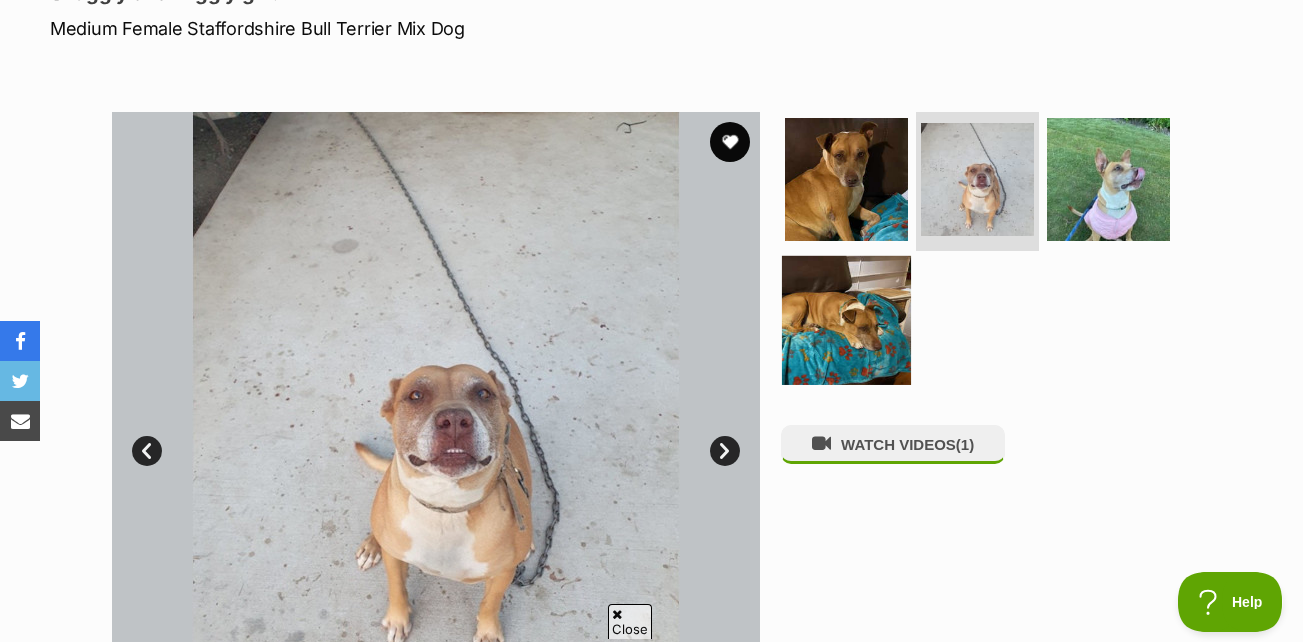 click at bounding box center [846, 320] 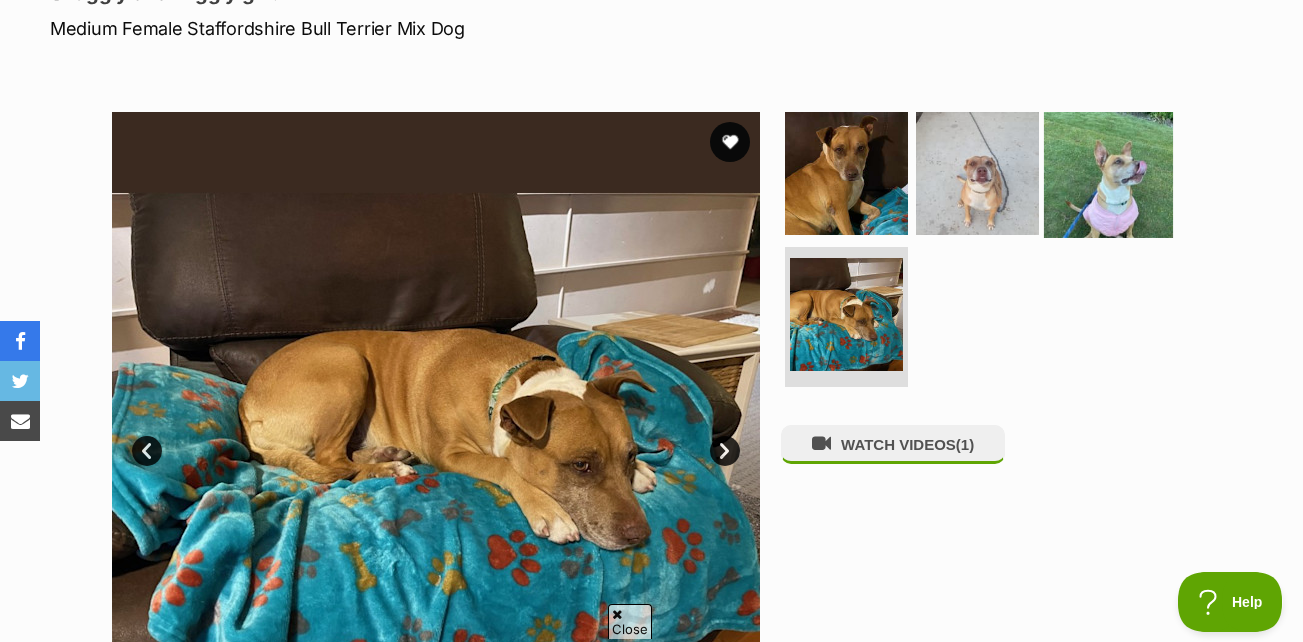 click at bounding box center (1108, 172) 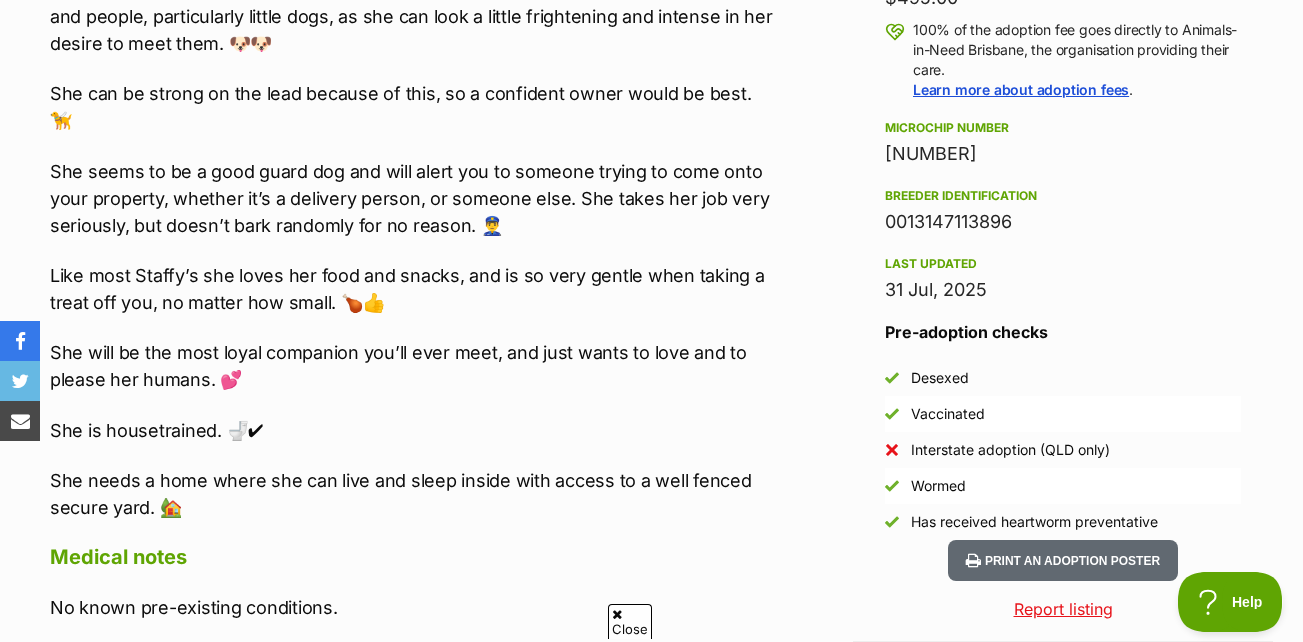 scroll, scrollTop: 1572, scrollLeft: 0, axis: vertical 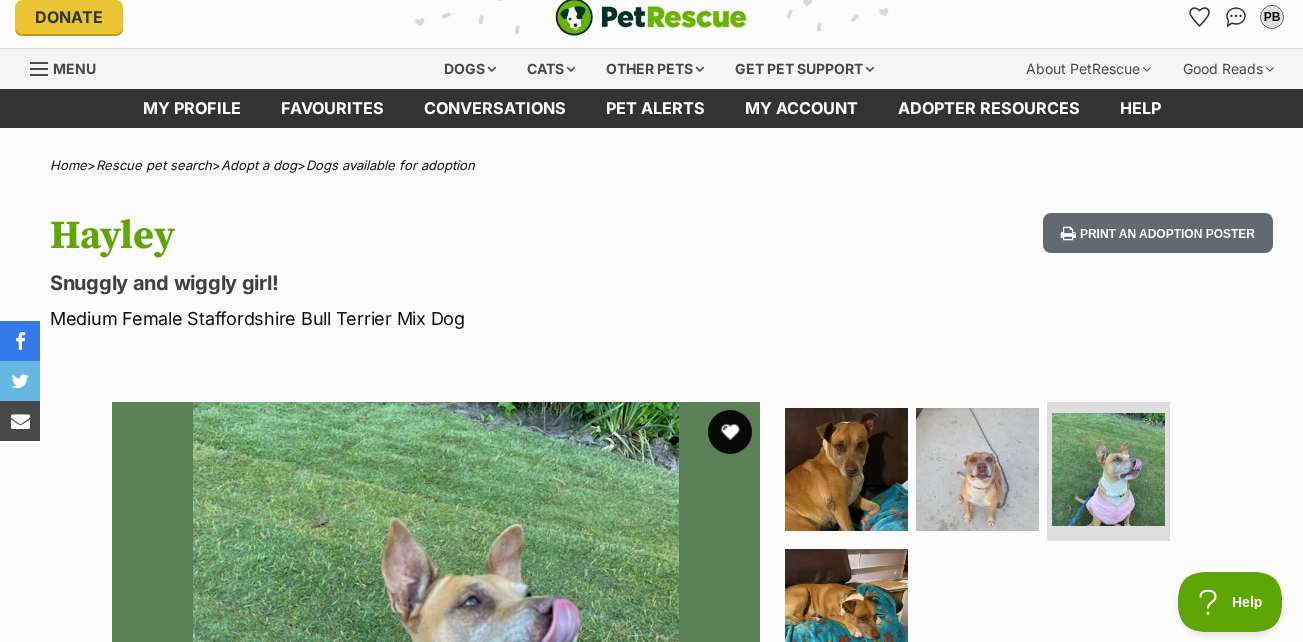 click at bounding box center (730, 432) 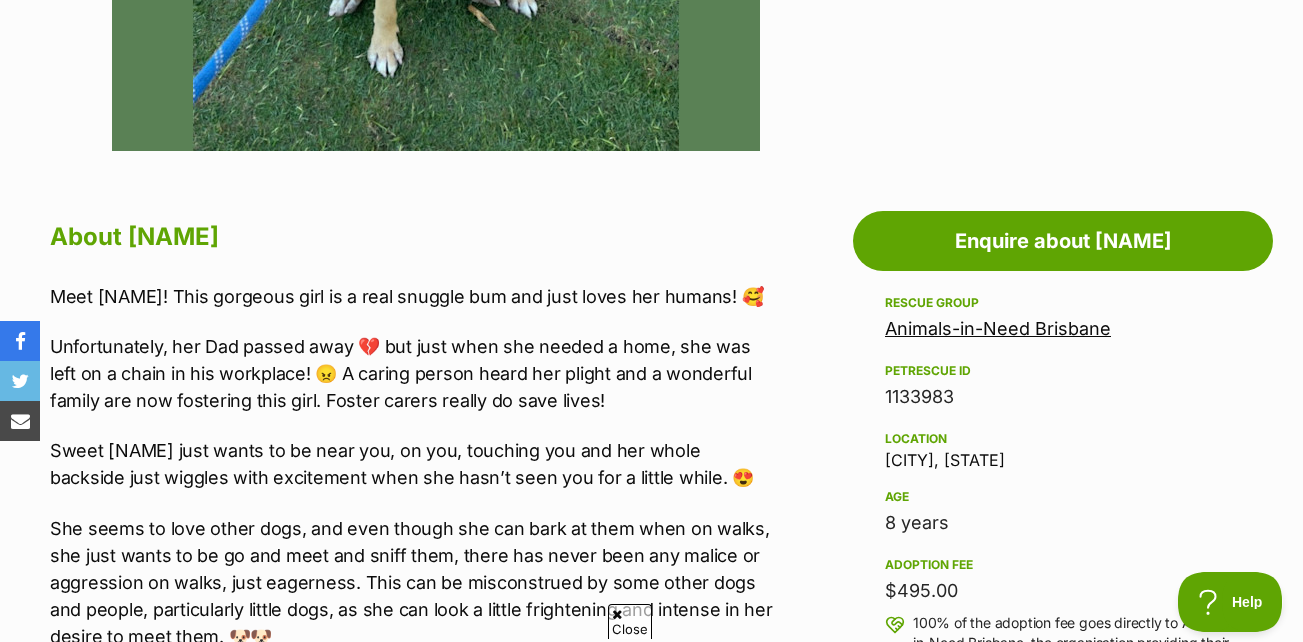 scroll, scrollTop: 949, scrollLeft: 0, axis: vertical 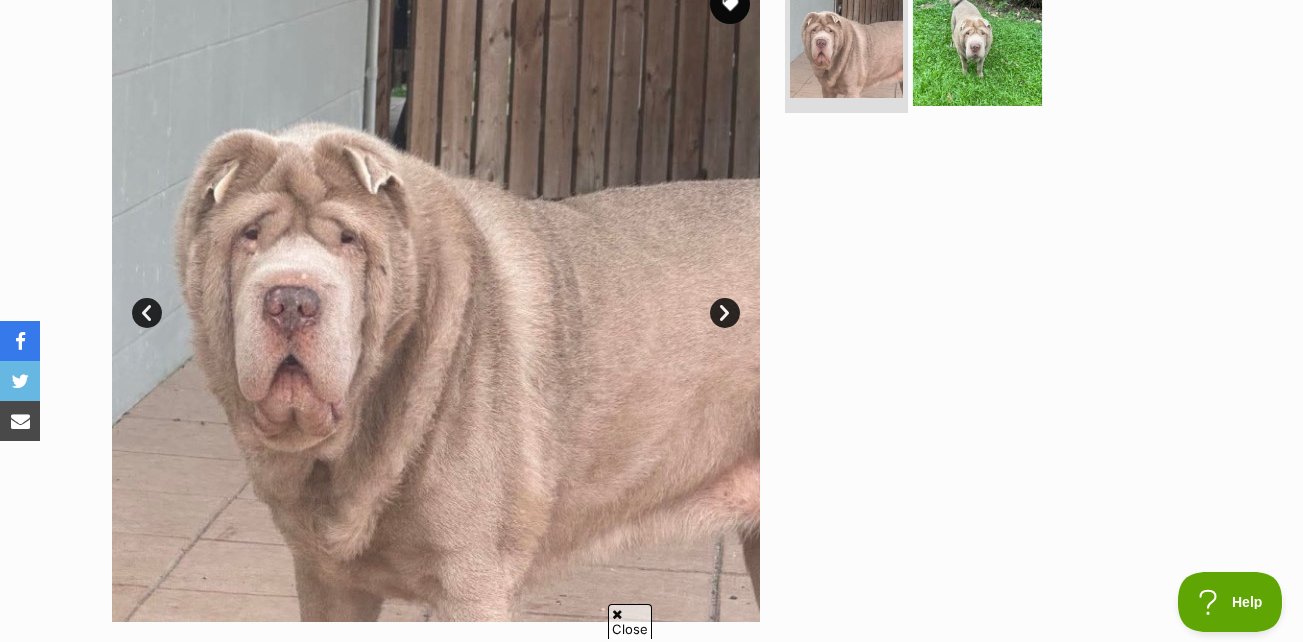 click at bounding box center (977, 40) 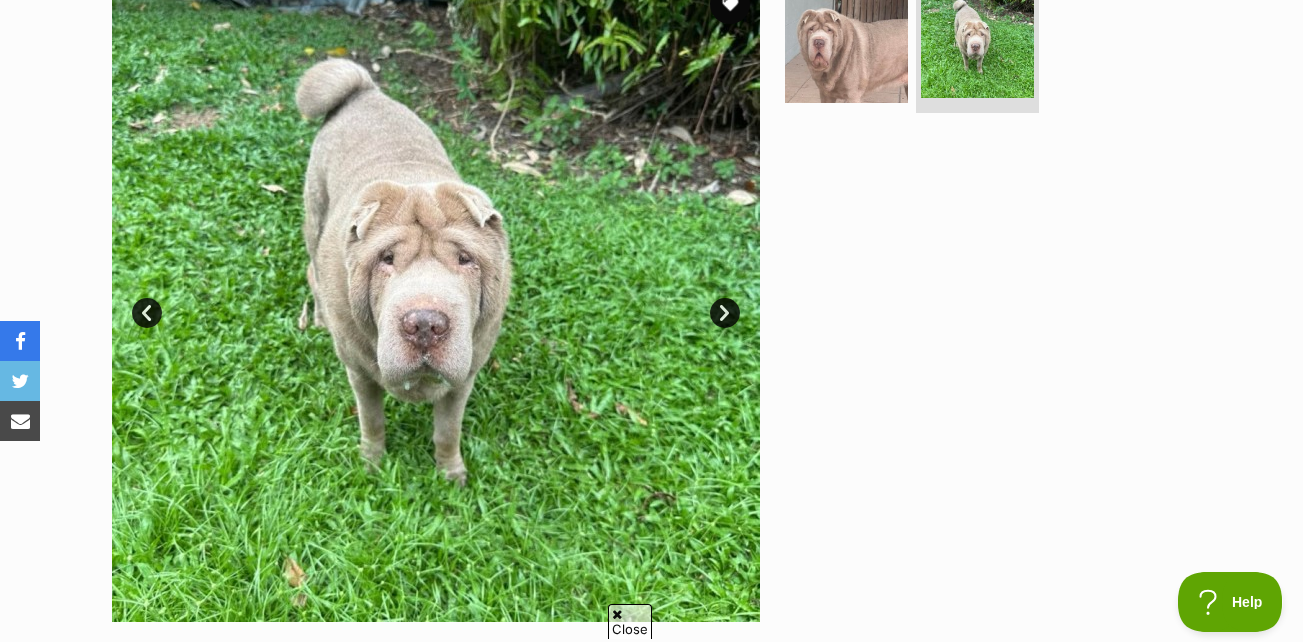 scroll, scrollTop: 116, scrollLeft: 0, axis: vertical 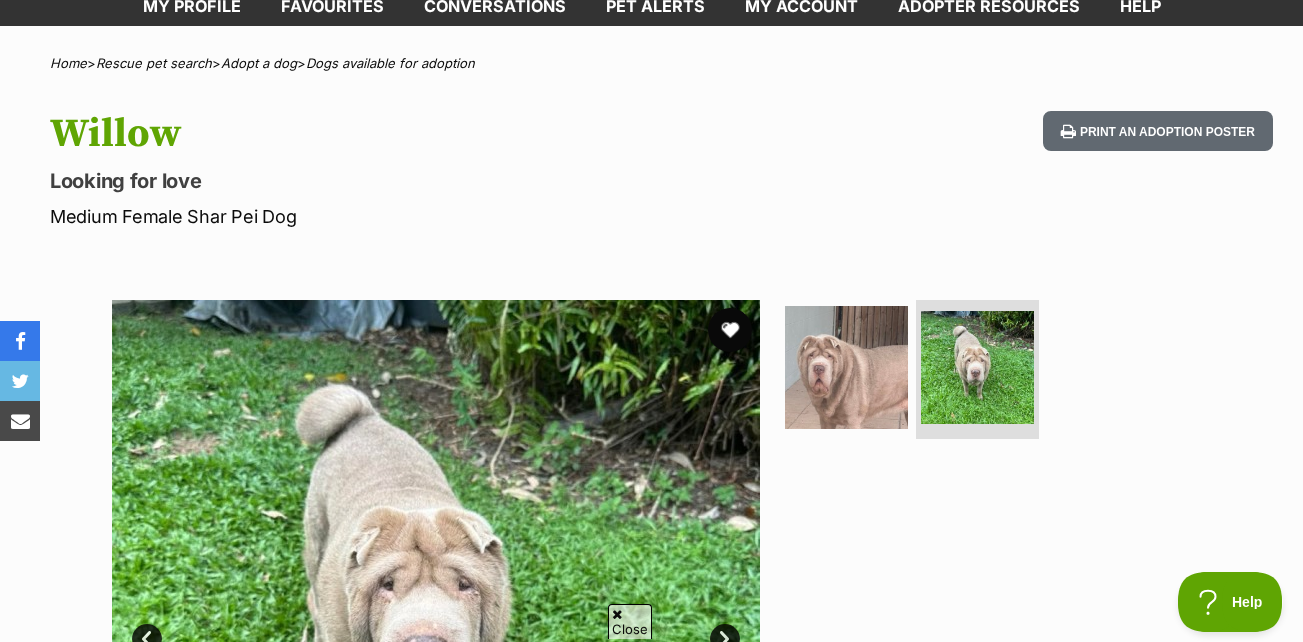 click at bounding box center [730, 330] 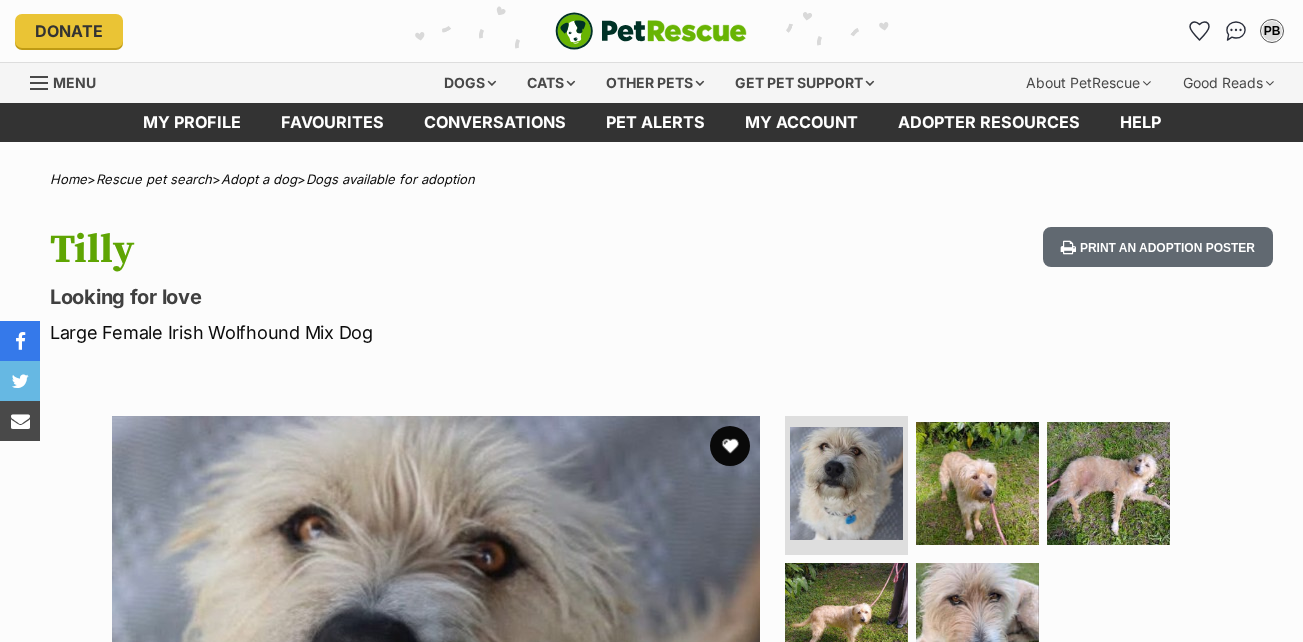 scroll, scrollTop: 0, scrollLeft: 0, axis: both 